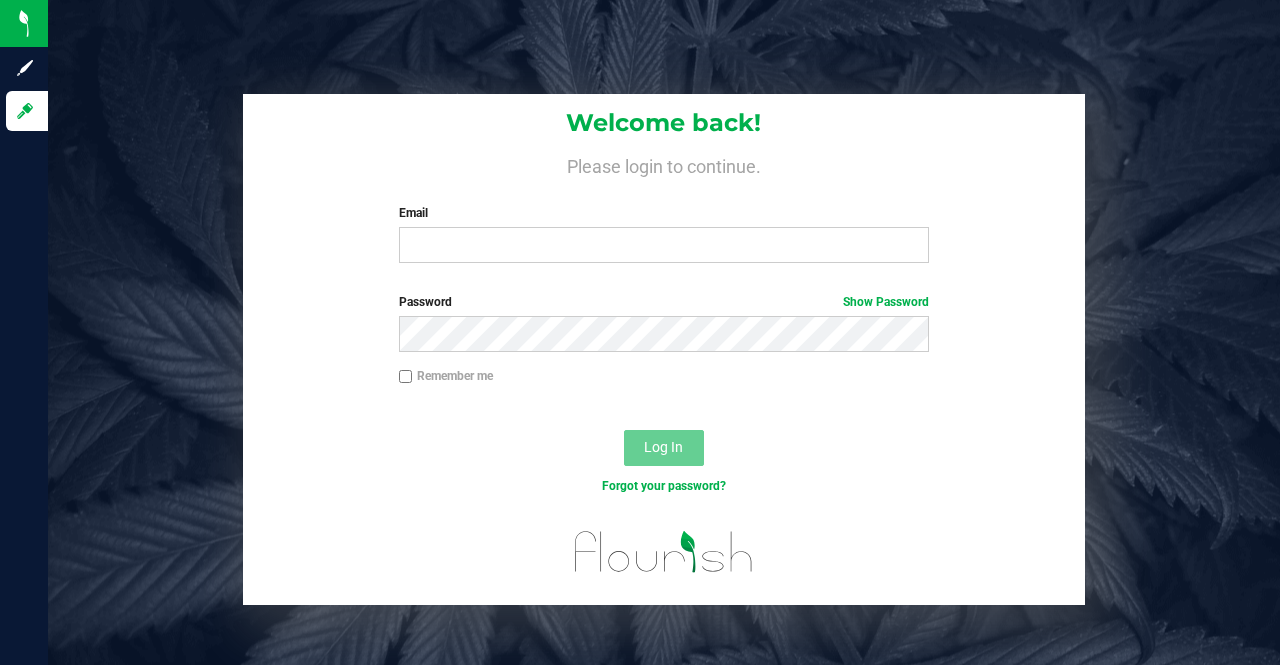 scroll, scrollTop: 0, scrollLeft: 0, axis: both 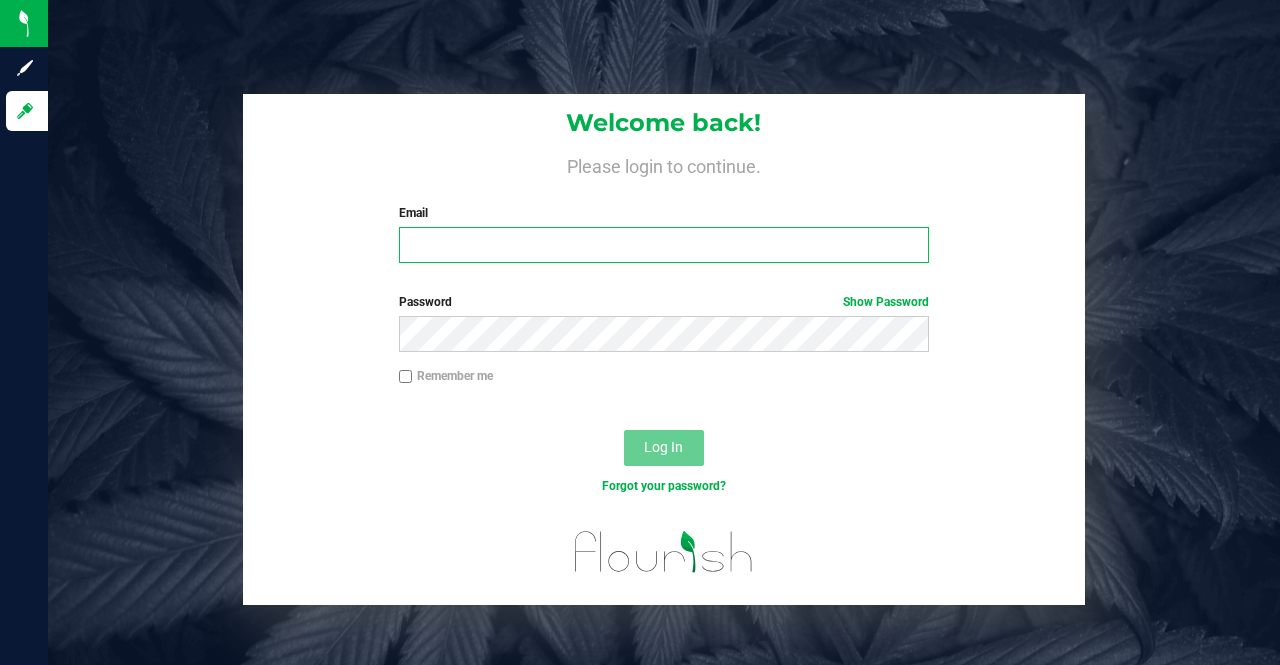type on "han.osborne@outlook.com" 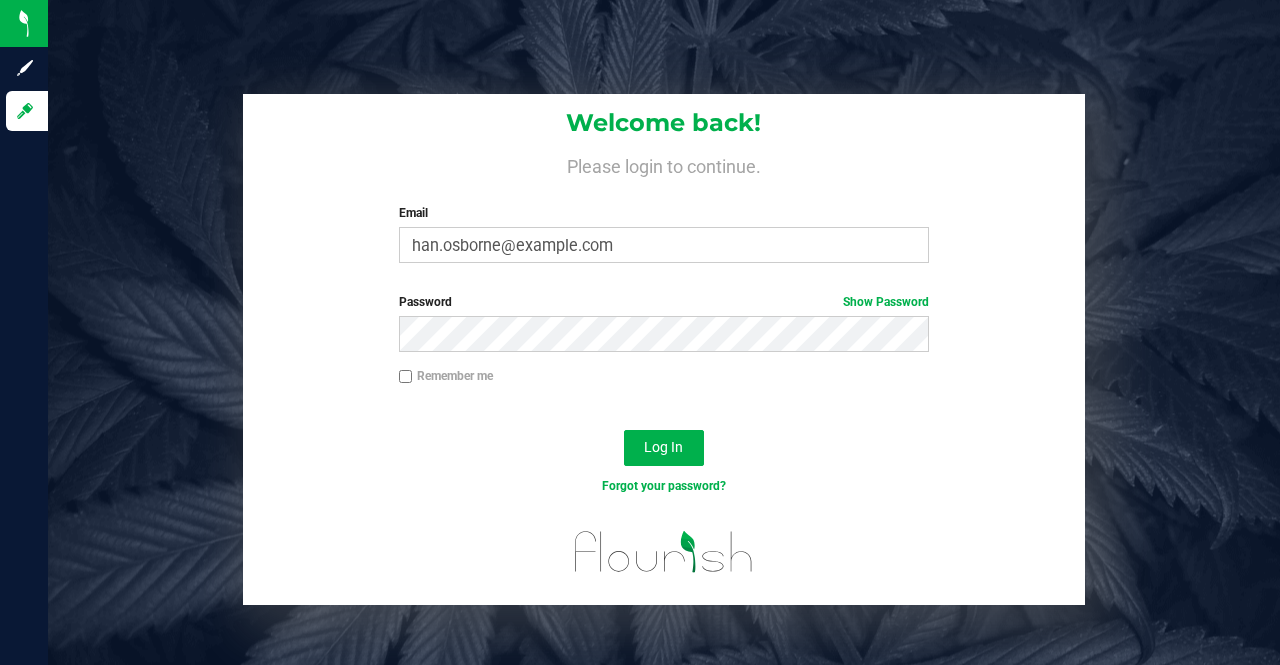 click on "Remember me" at bounding box center [664, 378] 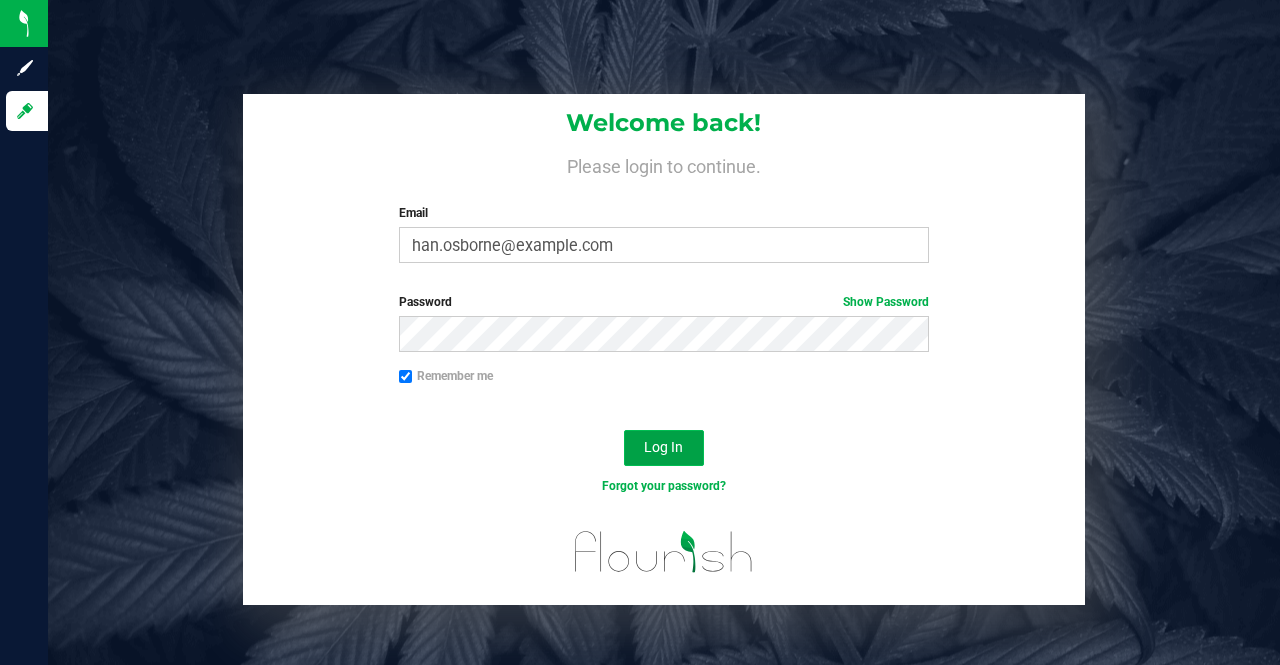 click on "Log In" at bounding box center [663, 447] 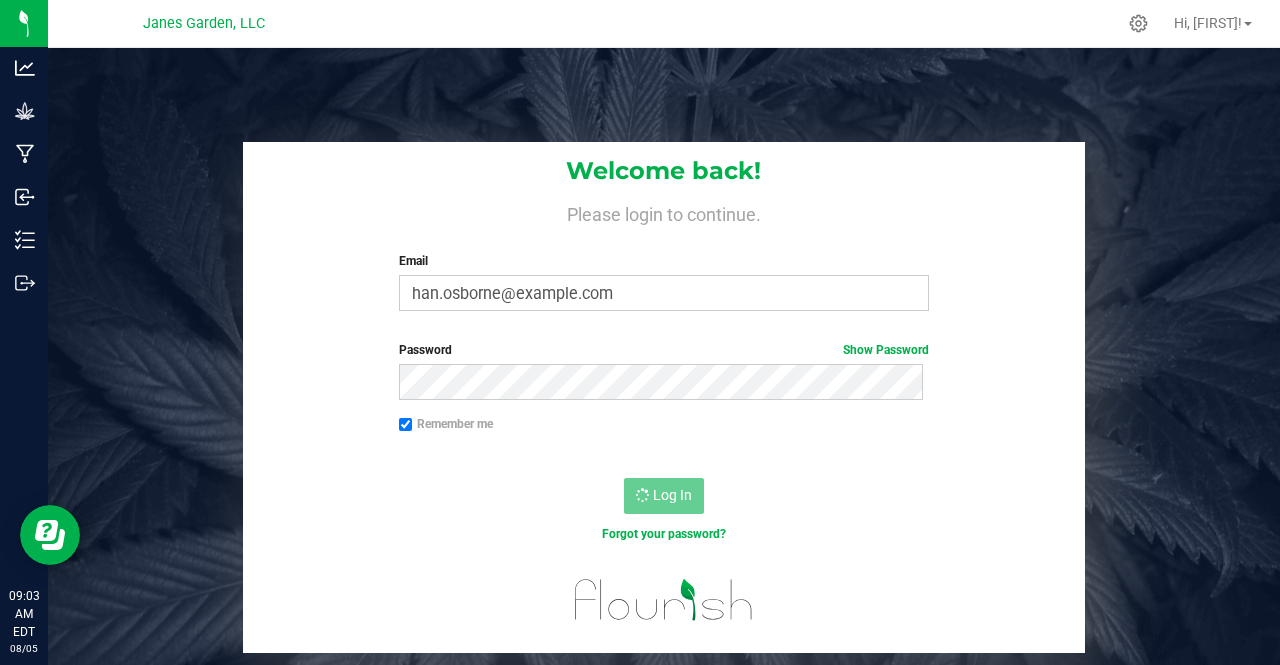 scroll, scrollTop: 0, scrollLeft: 0, axis: both 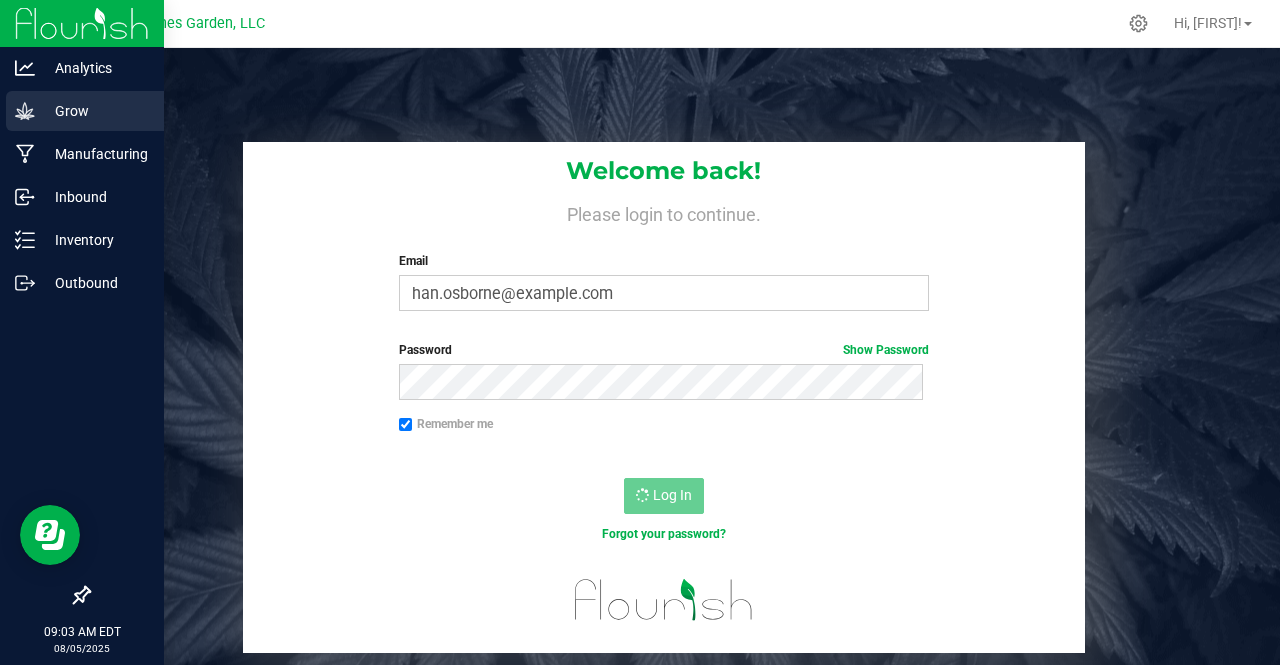 click on "Grow" at bounding box center [95, 111] 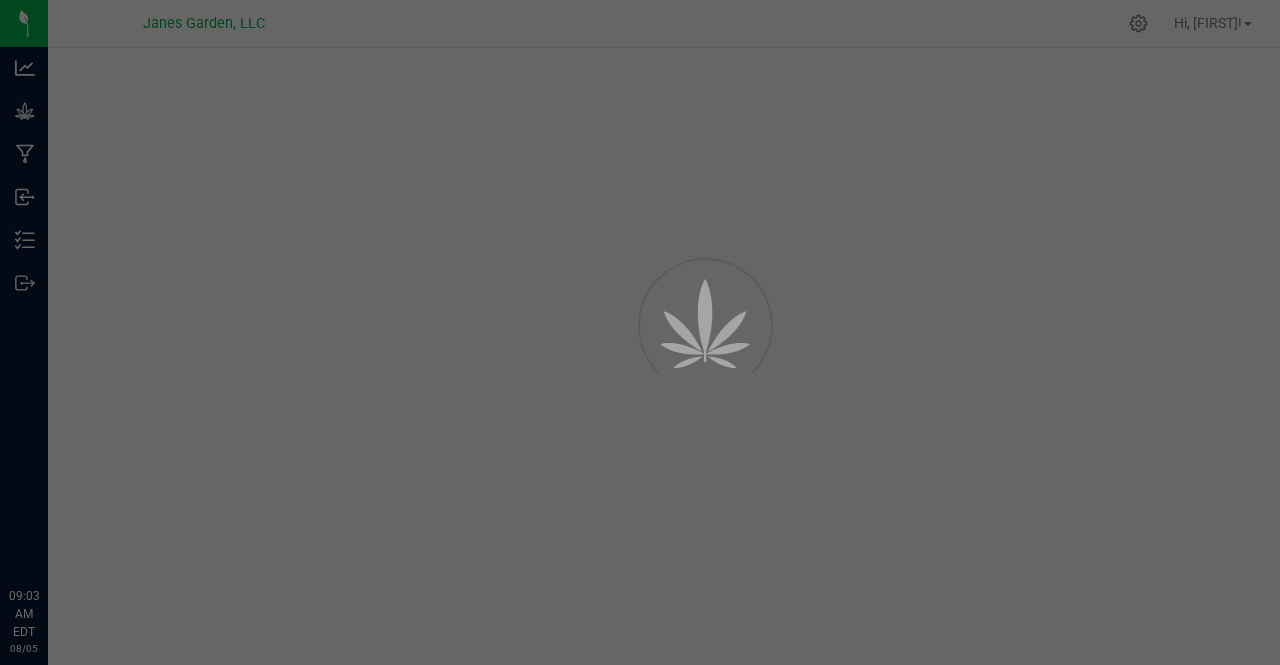 scroll, scrollTop: 0, scrollLeft: 0, axis: both 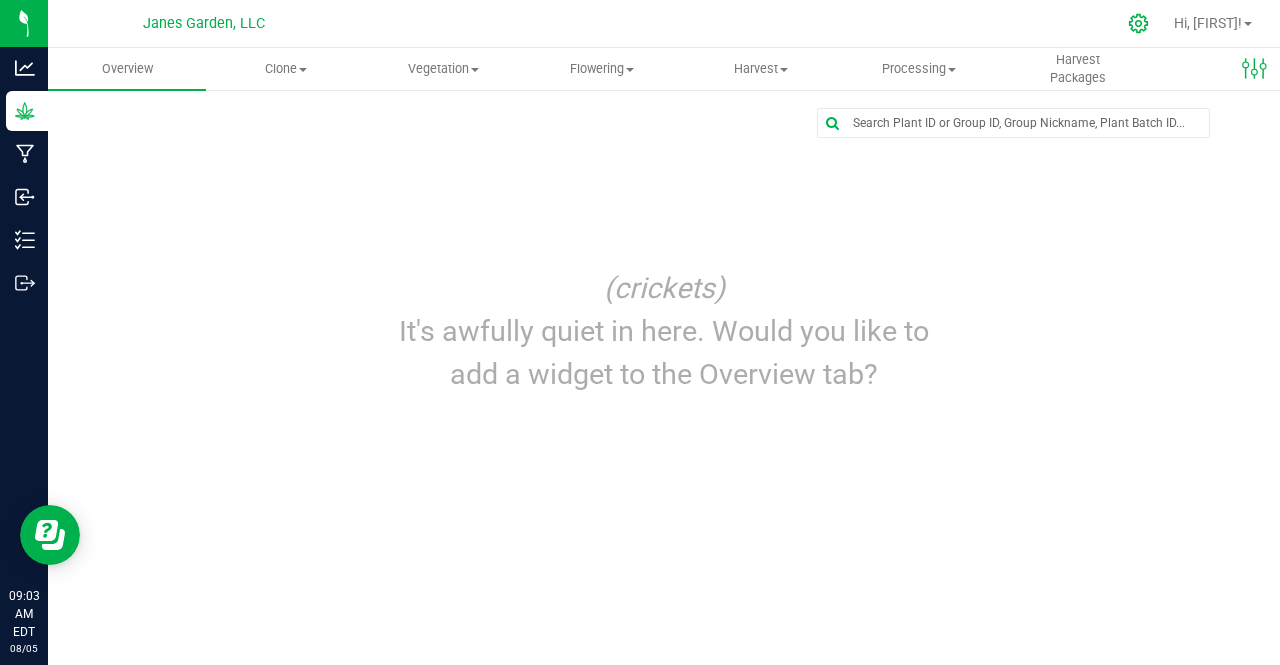 click on "Janes Garden, LLC   Hi, Hannah!" at bounding box center (664, 24) 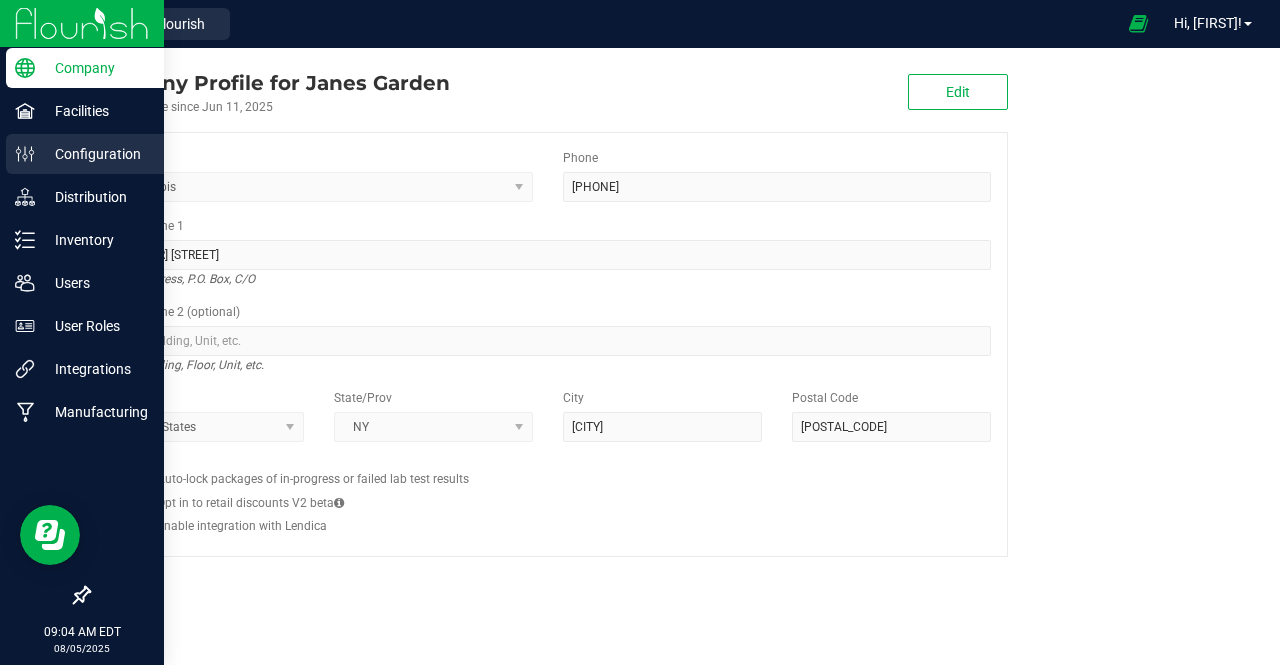 click on "Configuration" at bounding box center [95, 154] 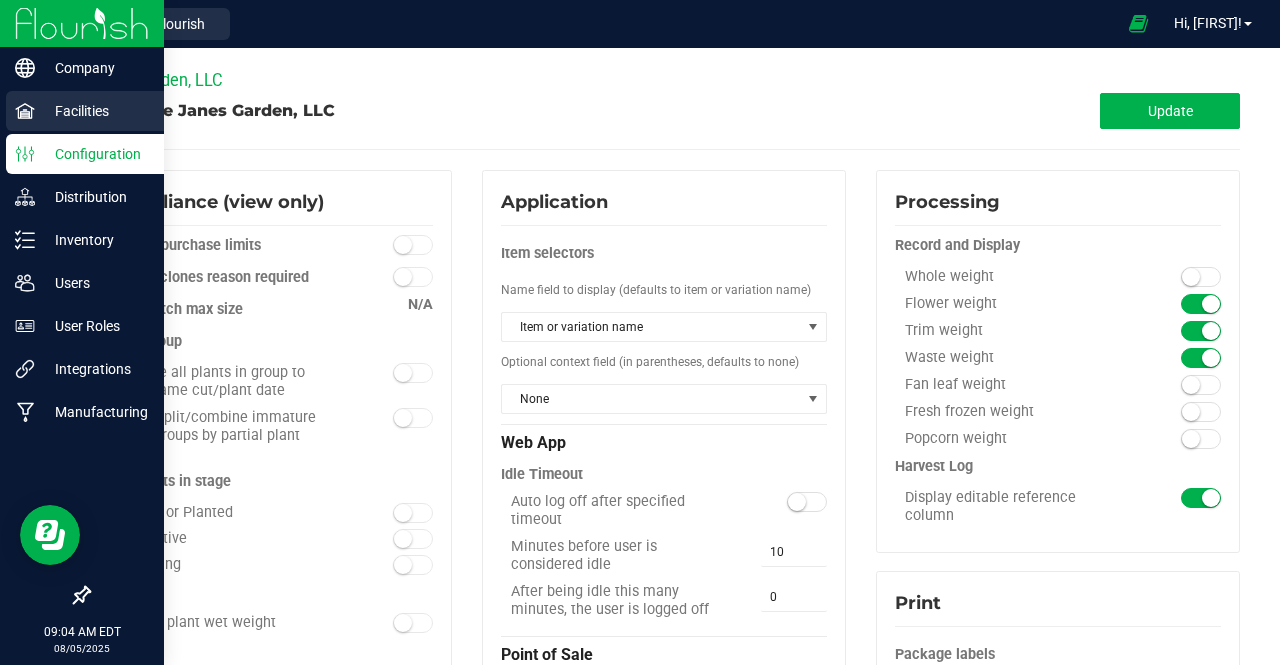 click on "Facilities" at bounding box center (95, 111) 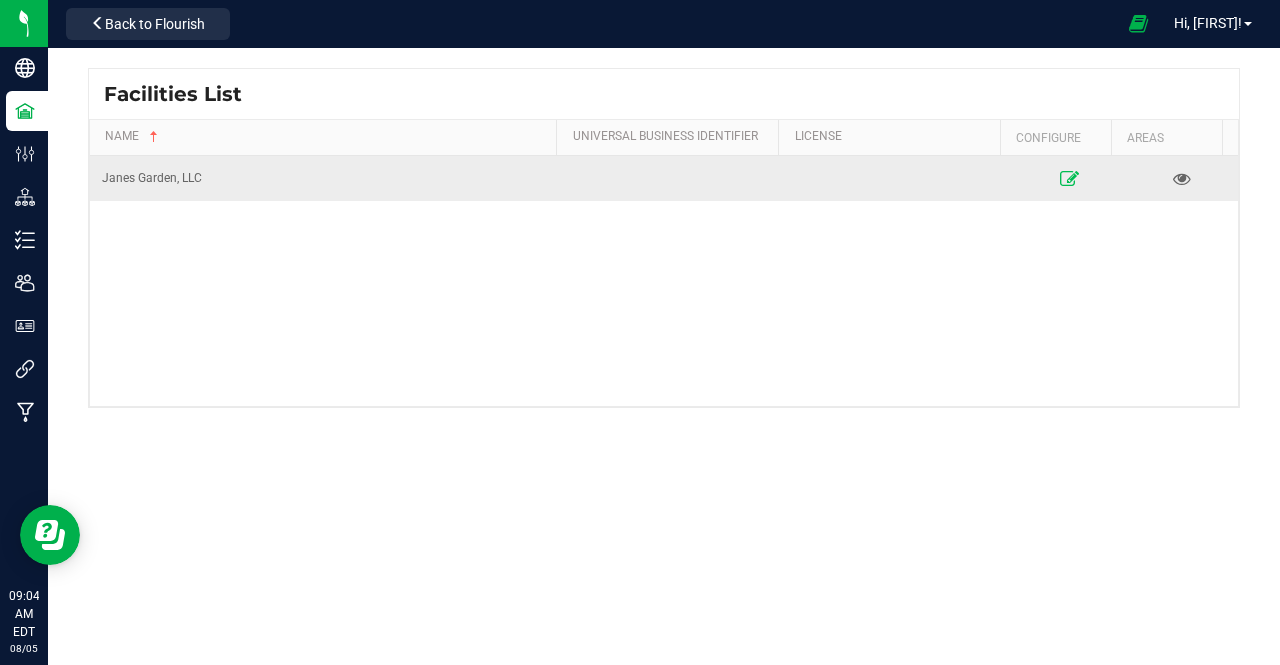 click at bounding box center [1069, 178] 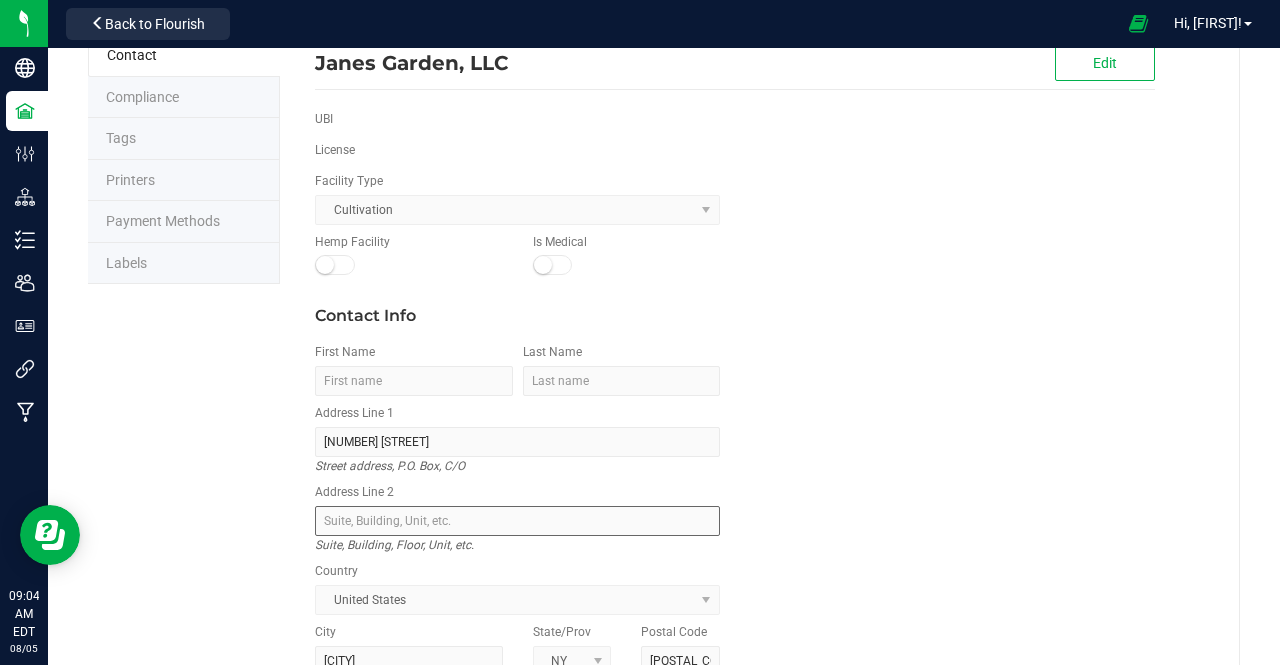 scroll, scrollTop: 59, scrollLeft: 0, axis: vertical 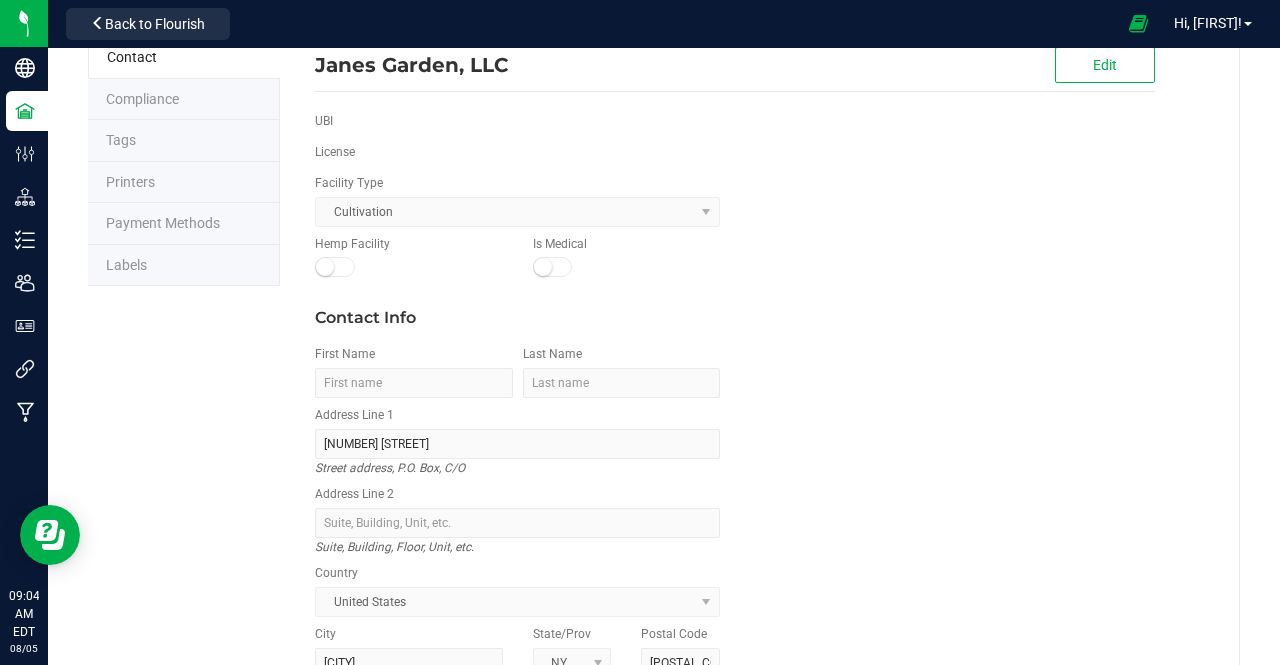 click on "Printers" at bounding box center [130, 182] 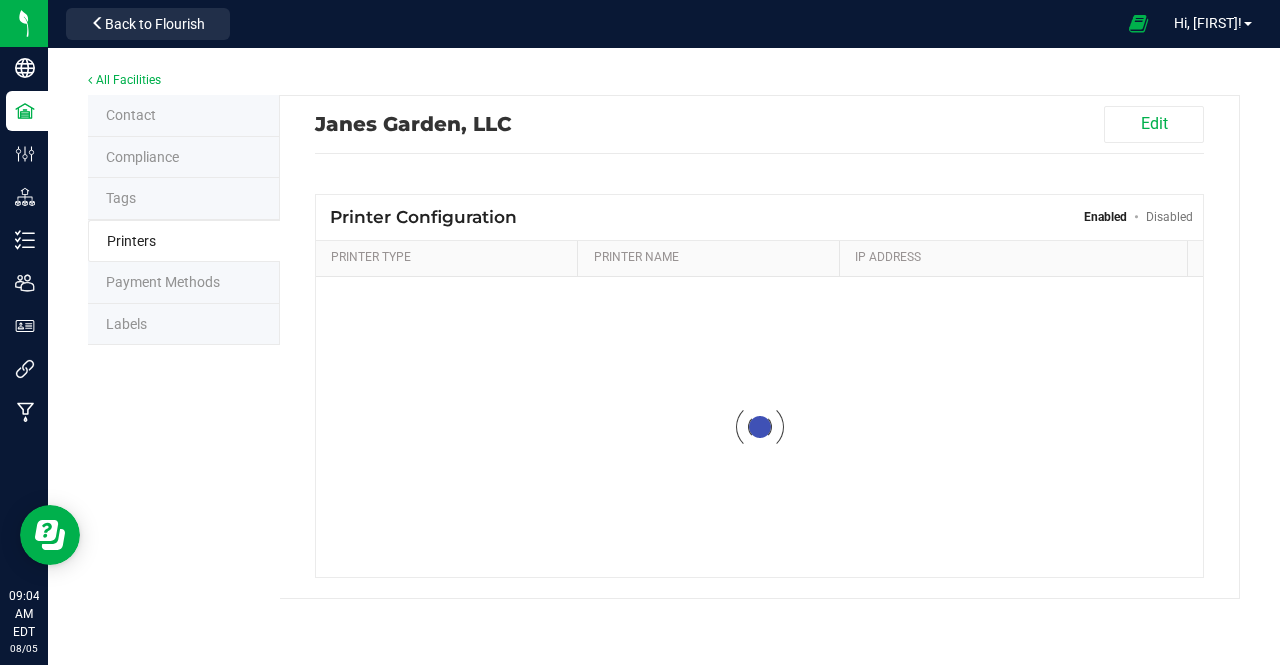 scroll, scrollTop: 0, scrollLeft: 0, axis: both 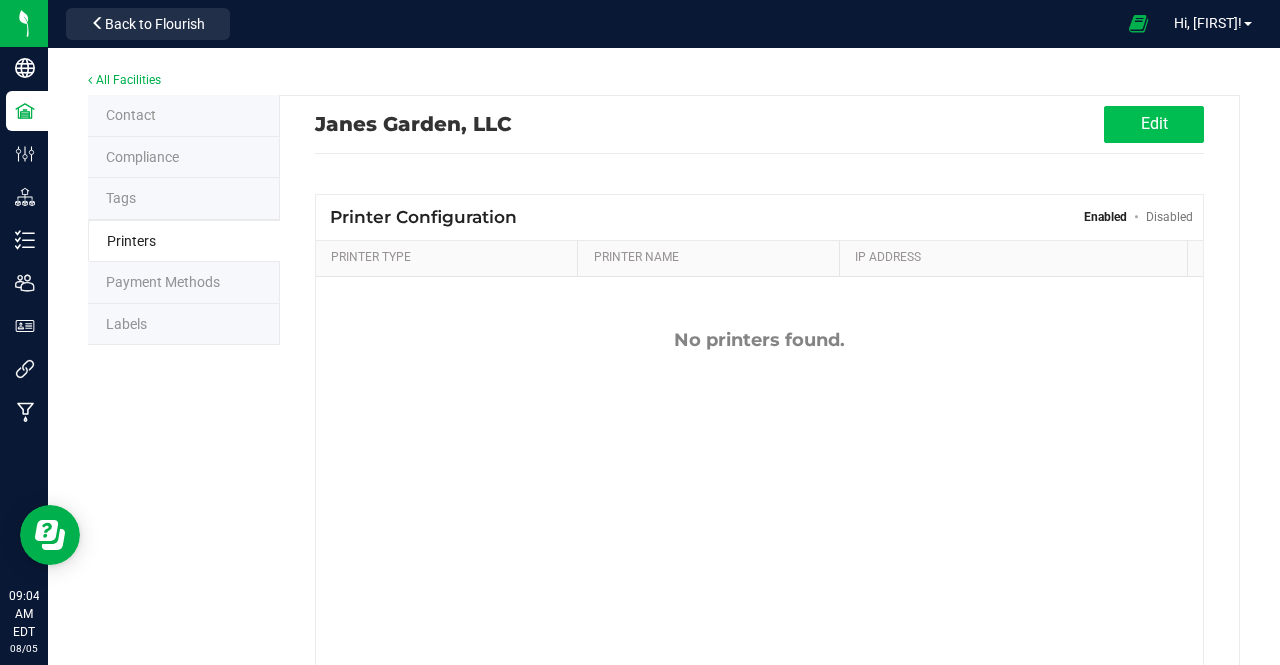 click on "Edit" at bounding box center [1154, 124] 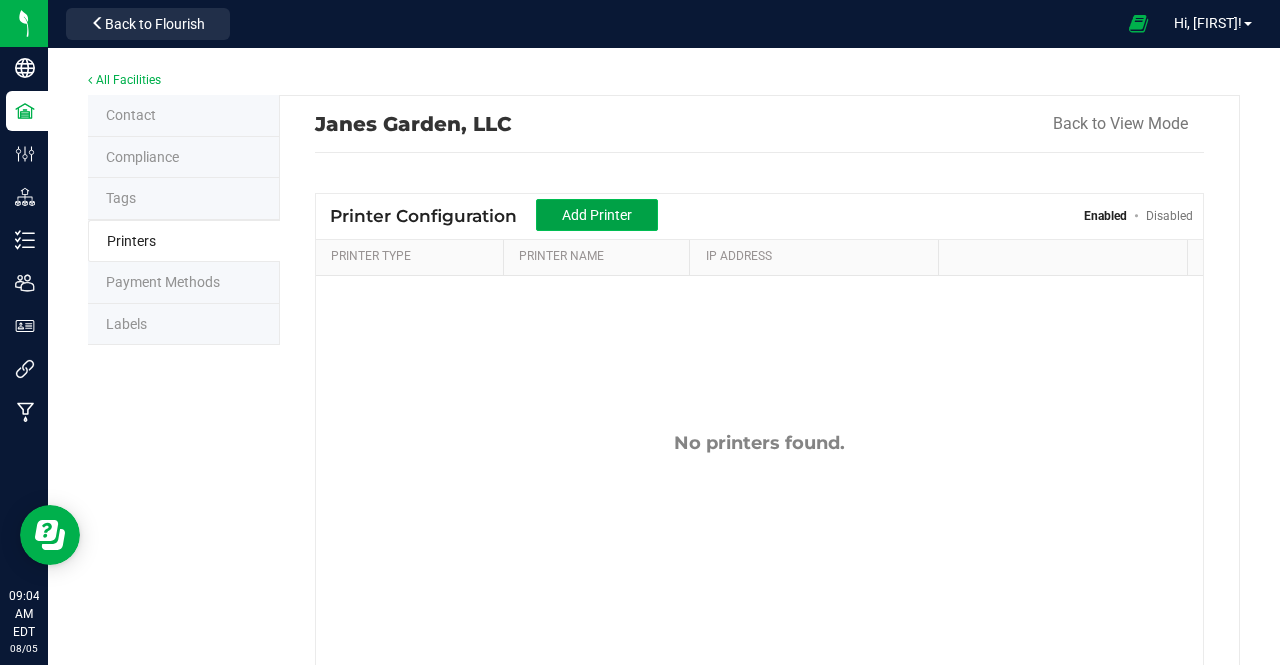 click on "Add Printer" at bounding box center [597, 215] 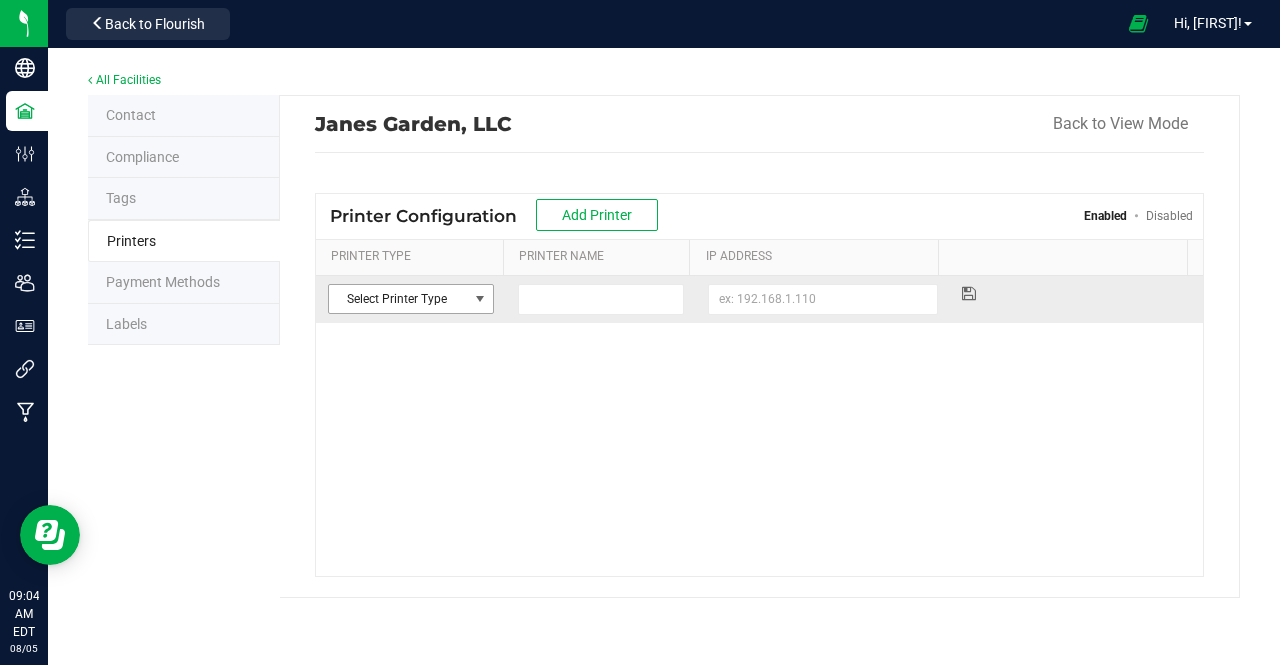 click on "Select Printer Type" at bounding box center [398, 299] 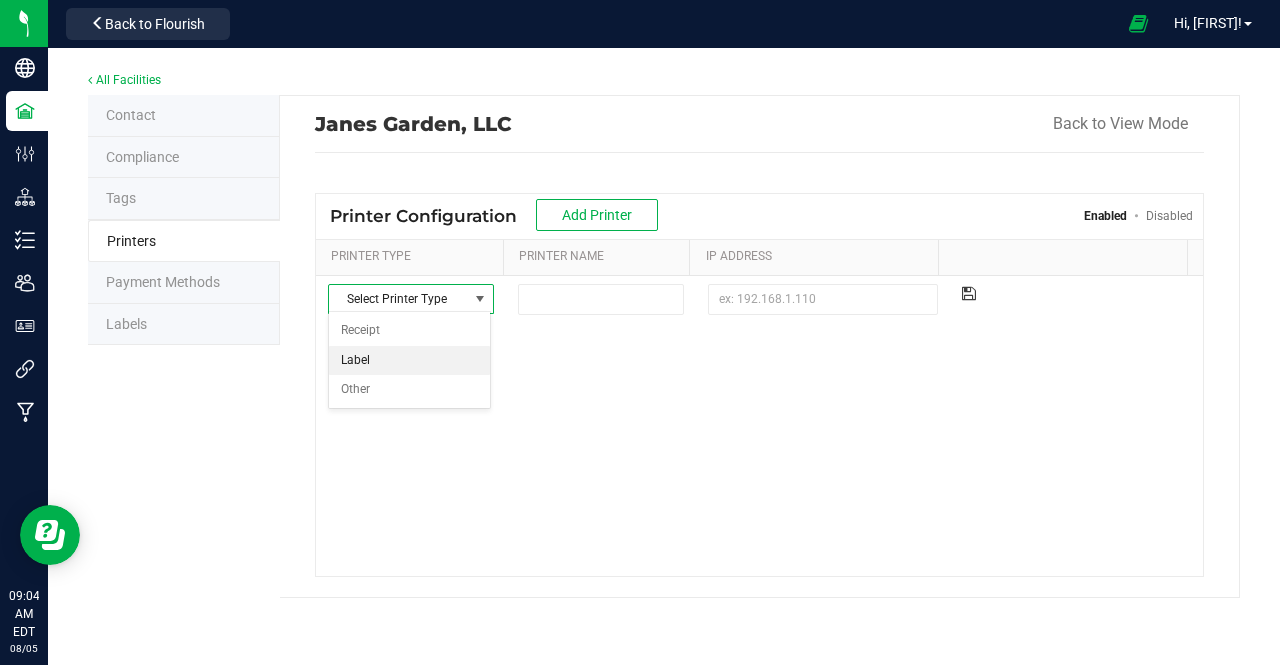 click on "Label" at bounding box center [409, 361] 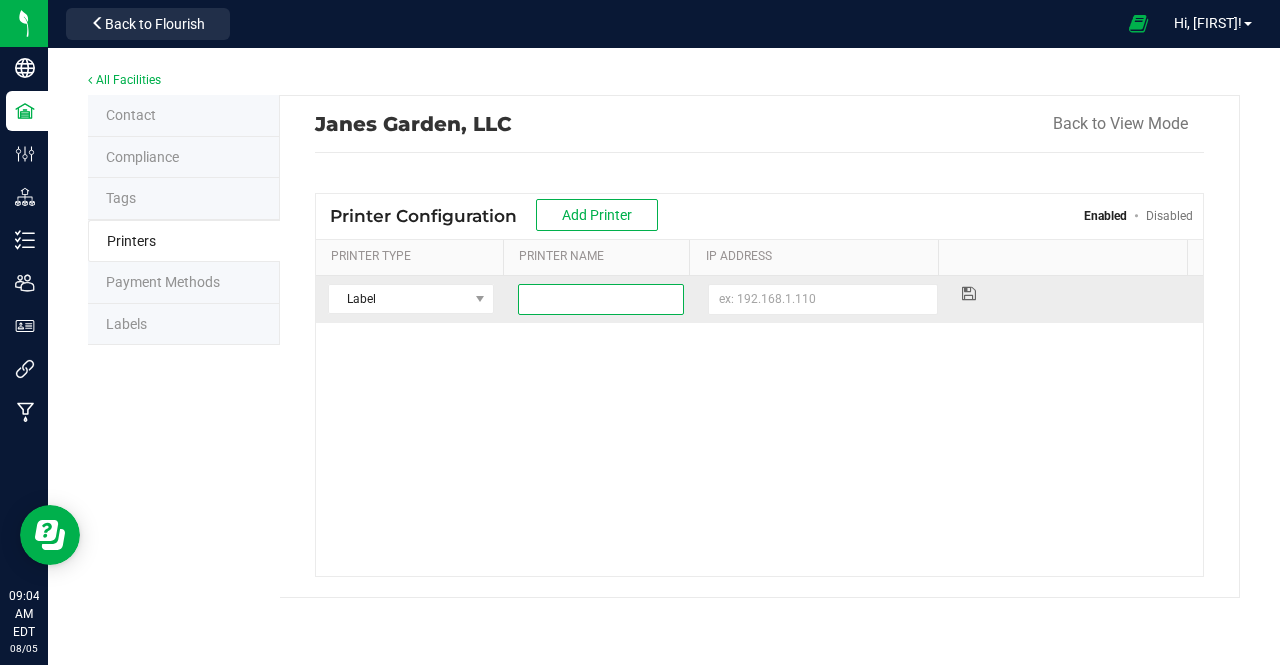 click at bounding box center (601, 299) 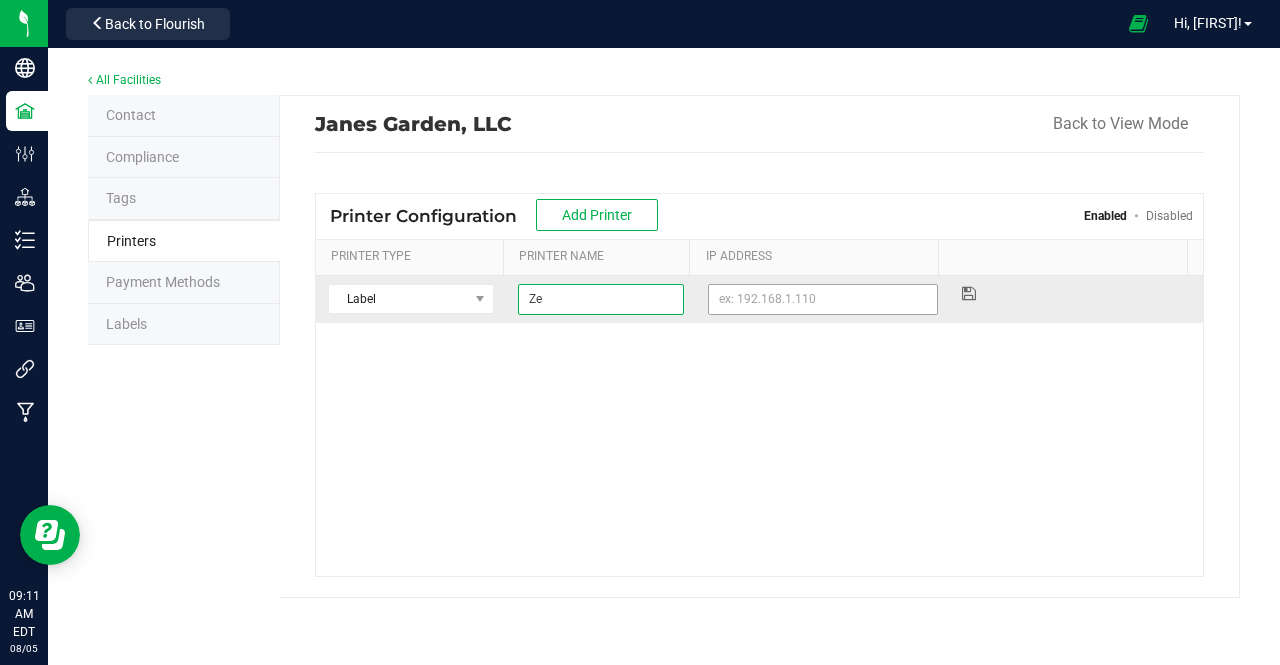 type on "Z" 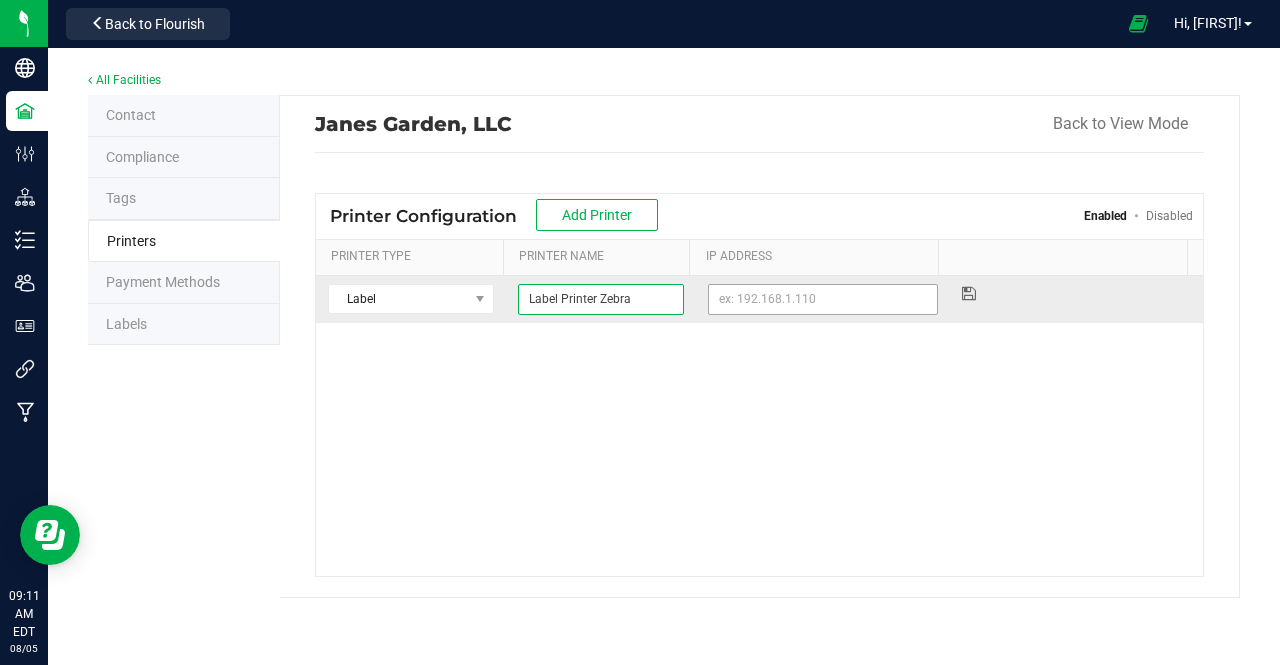 type on "Label Printer Zebra" 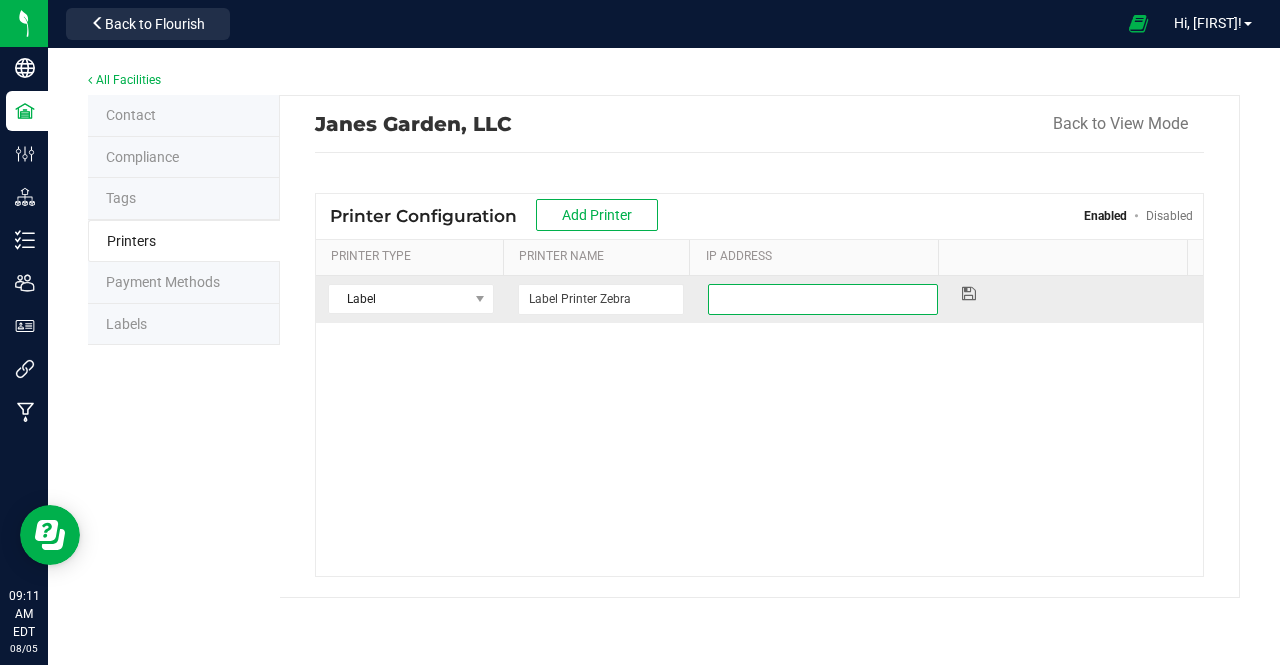 click at bounding box center [822, 299] 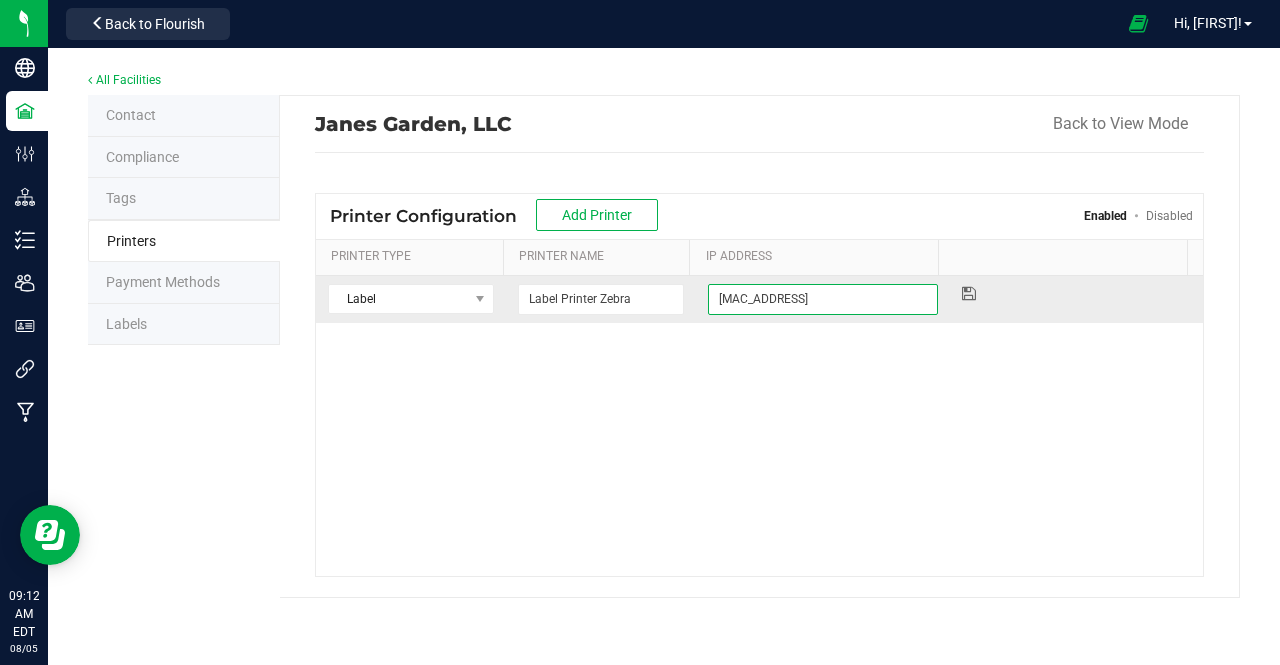 type on "[MAC_ADDRESS]" 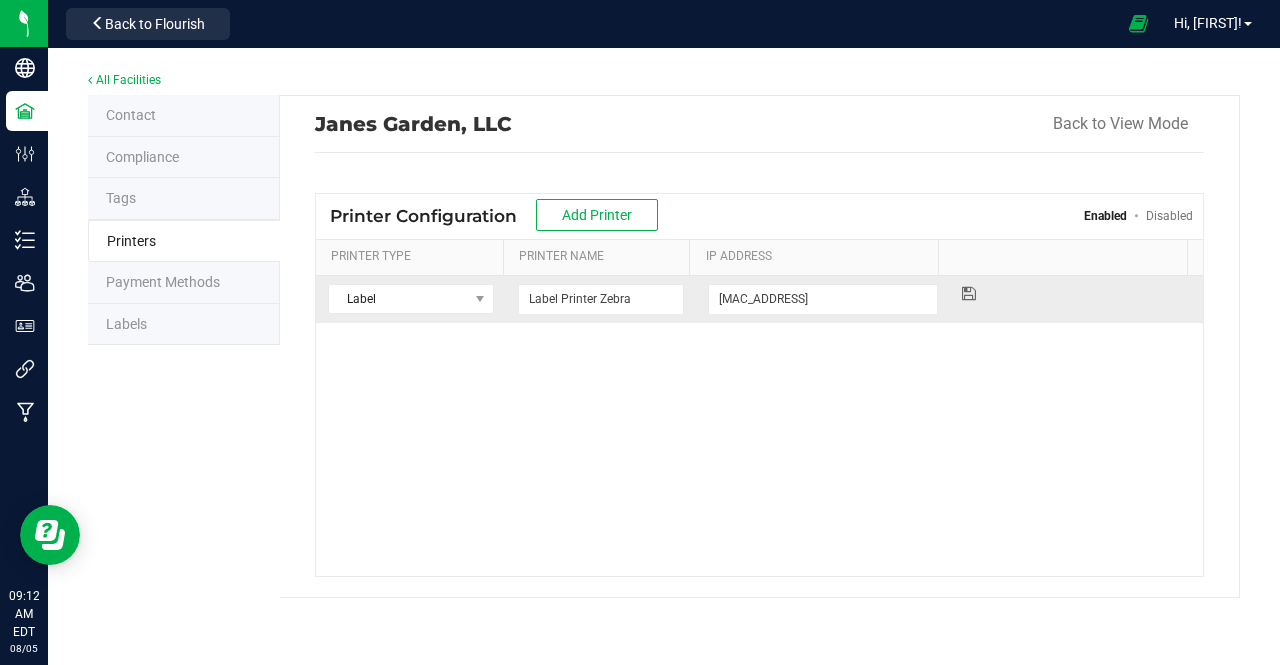 click at bounding box center [969, 293] 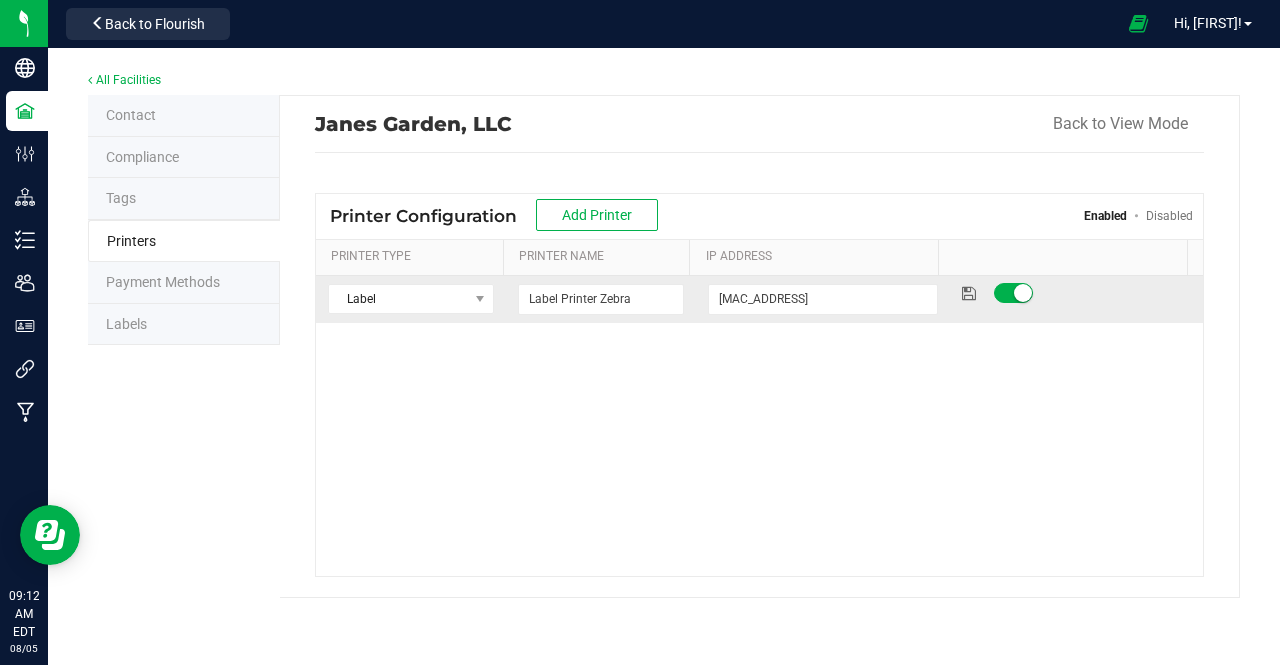 click on "Tags" at bounding box center (184, 199) 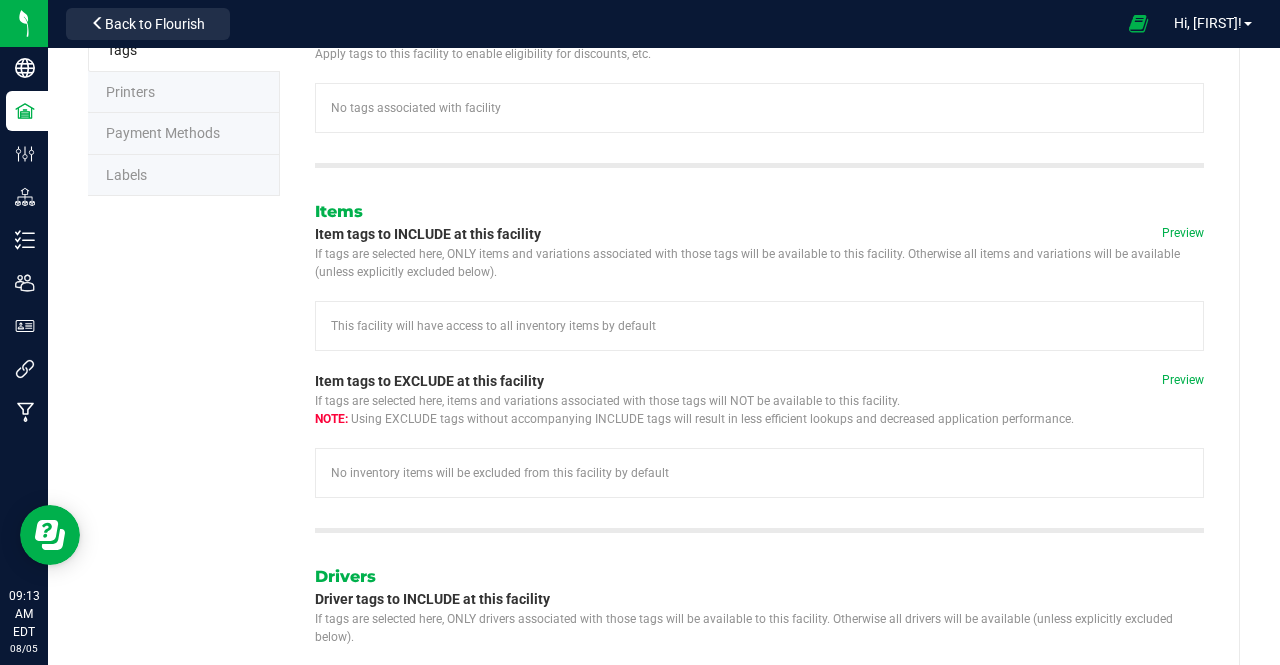 scroll, scrollTop: 150, scrollLeft: 0, axis: vertical 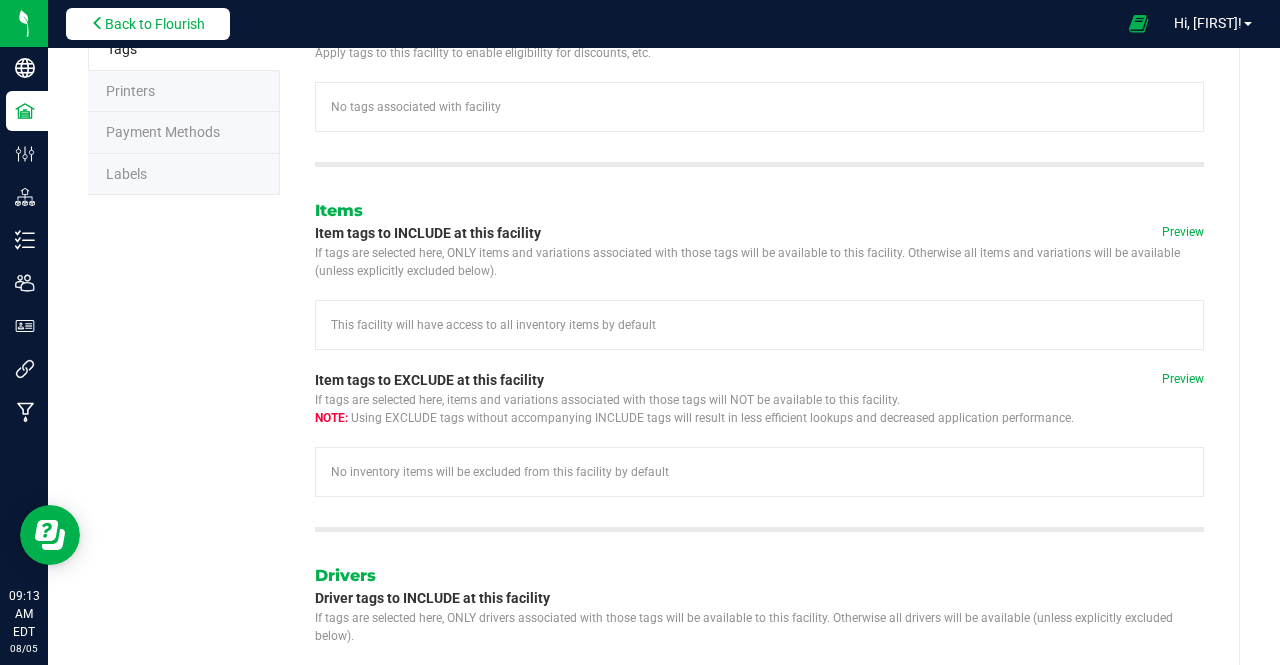 click on "Back to Flourish" at bounding box center (155, 24) 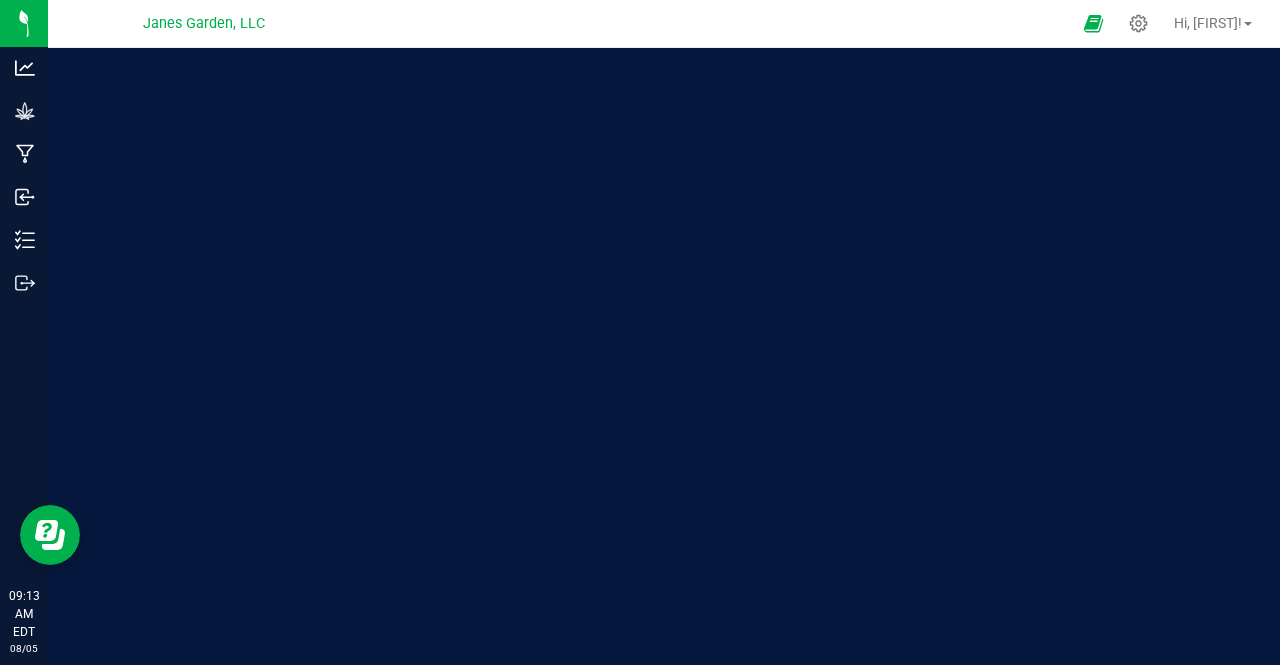 scroll, scrollTop: 0, scrollLeft: 0, axis: both 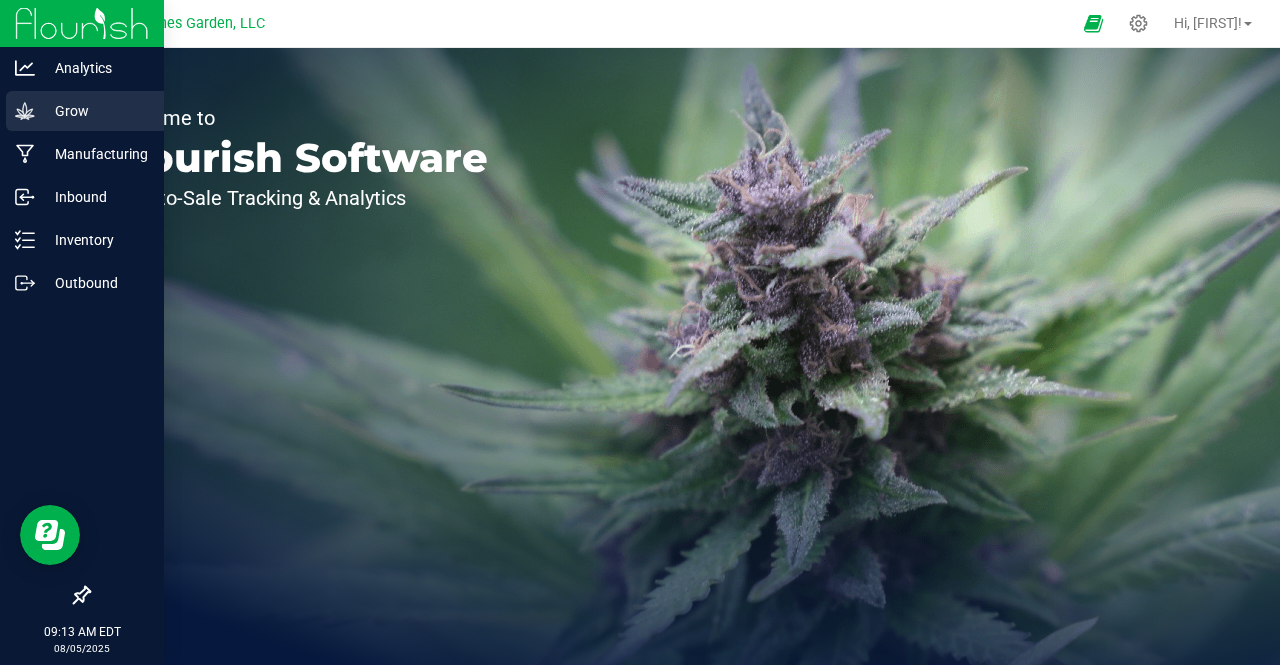 click on "Grow" at bounding box center (85, 111) 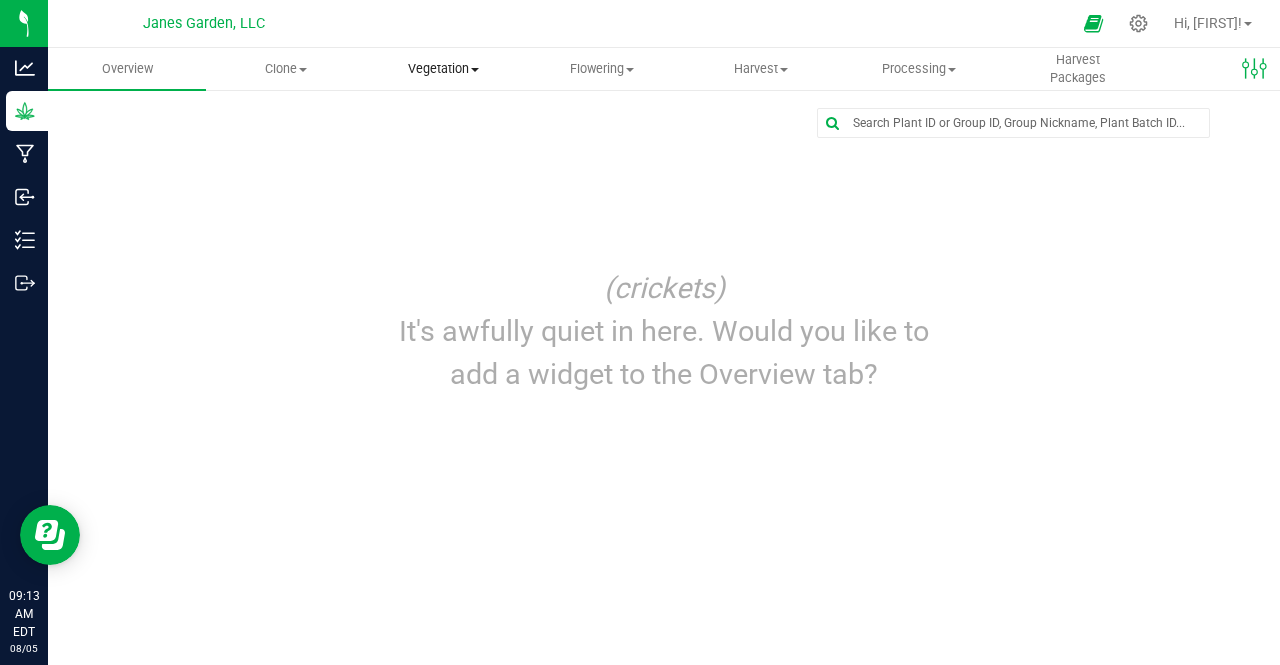 click on "Vegetation" at bounding box center [444, 69] 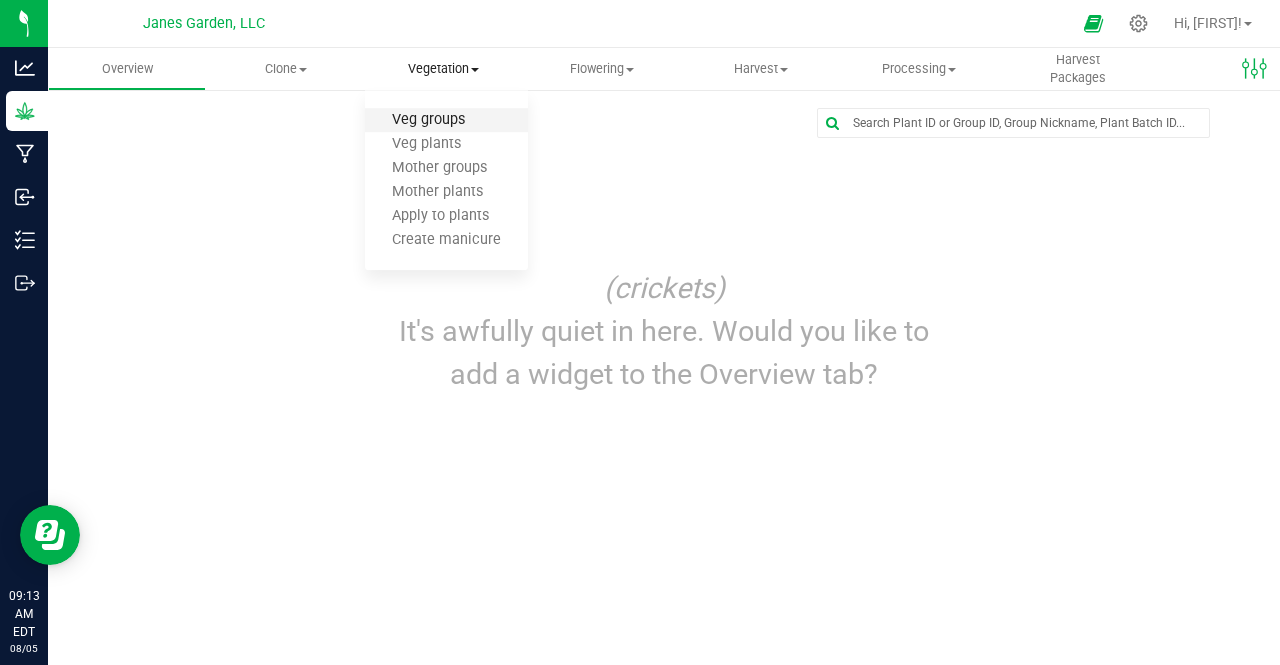 click on "Veg groups" at bounding box center (428, 120) 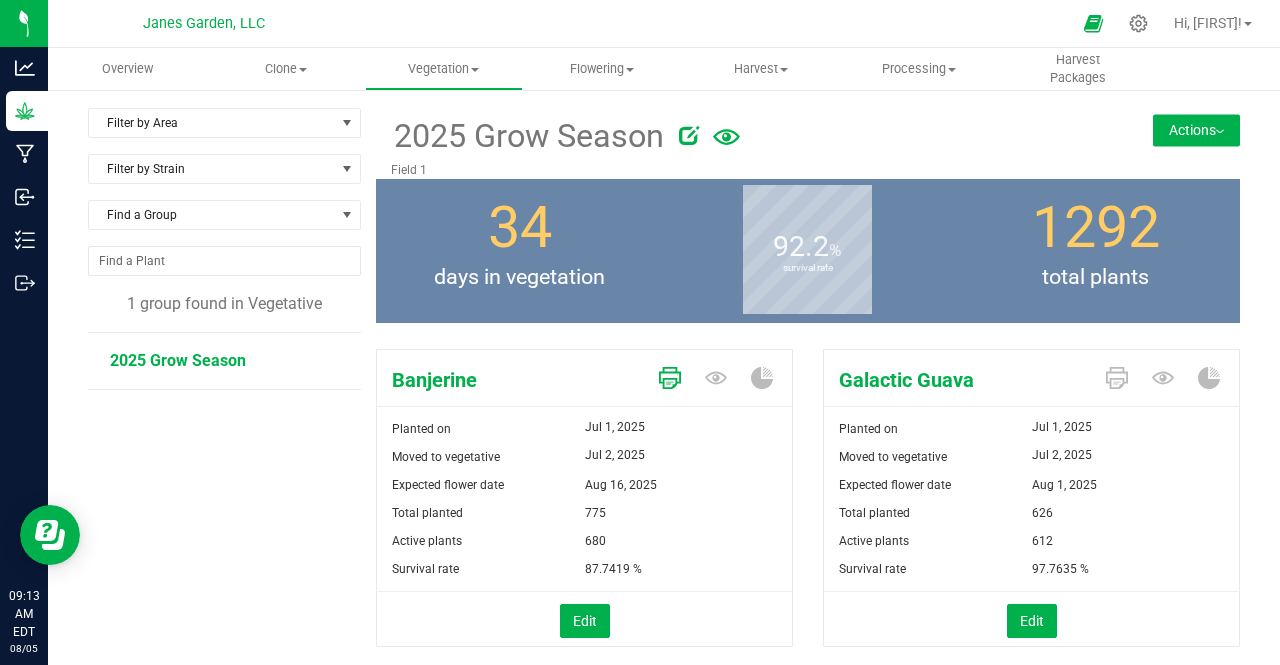 click 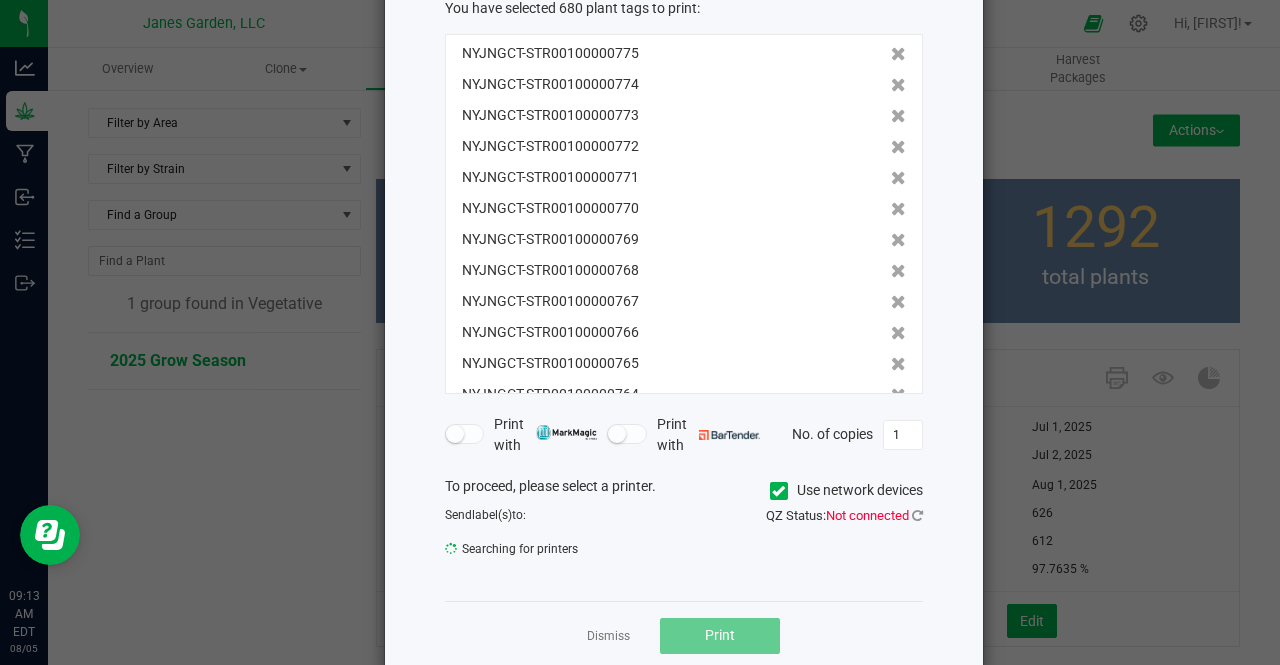 scroll, scrollTop: 158, scrollLeft: 0, axis: vertical 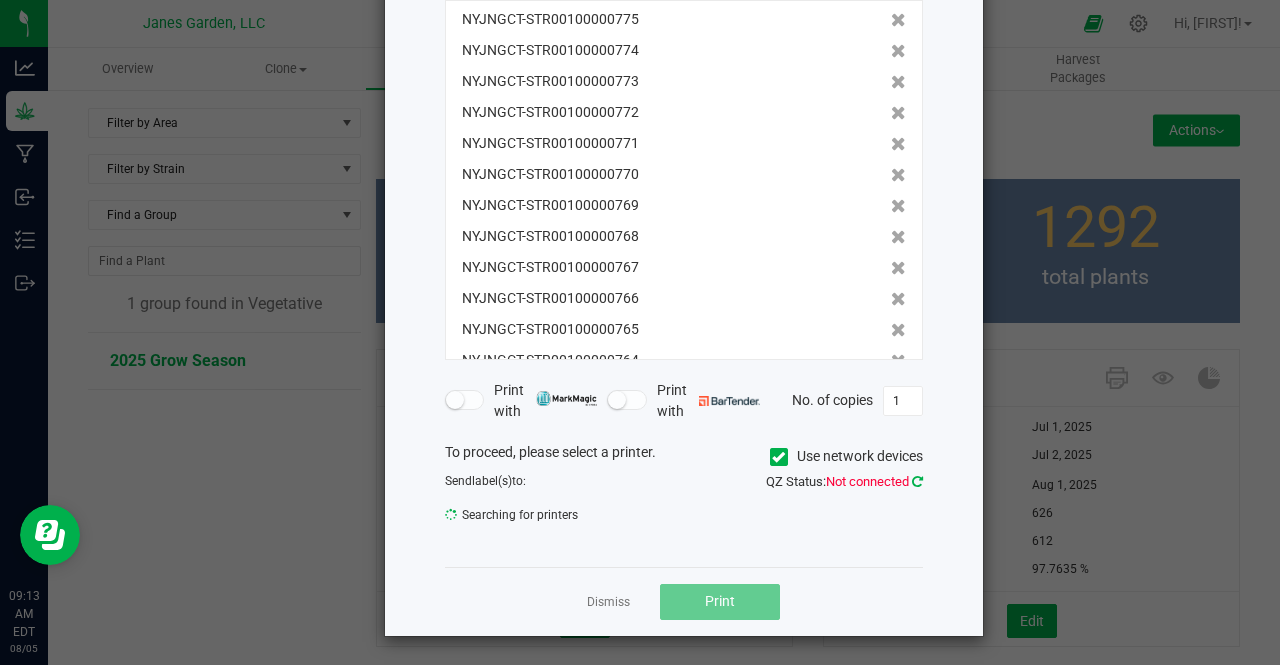 click 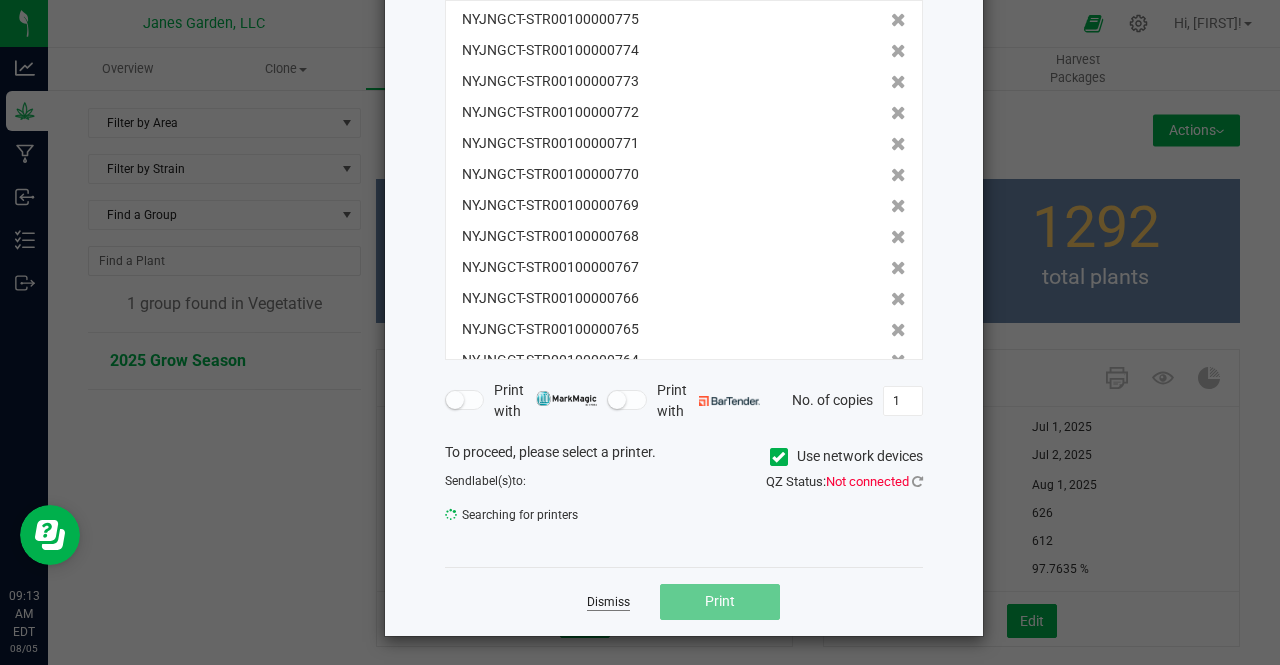 click on "Dismiss" 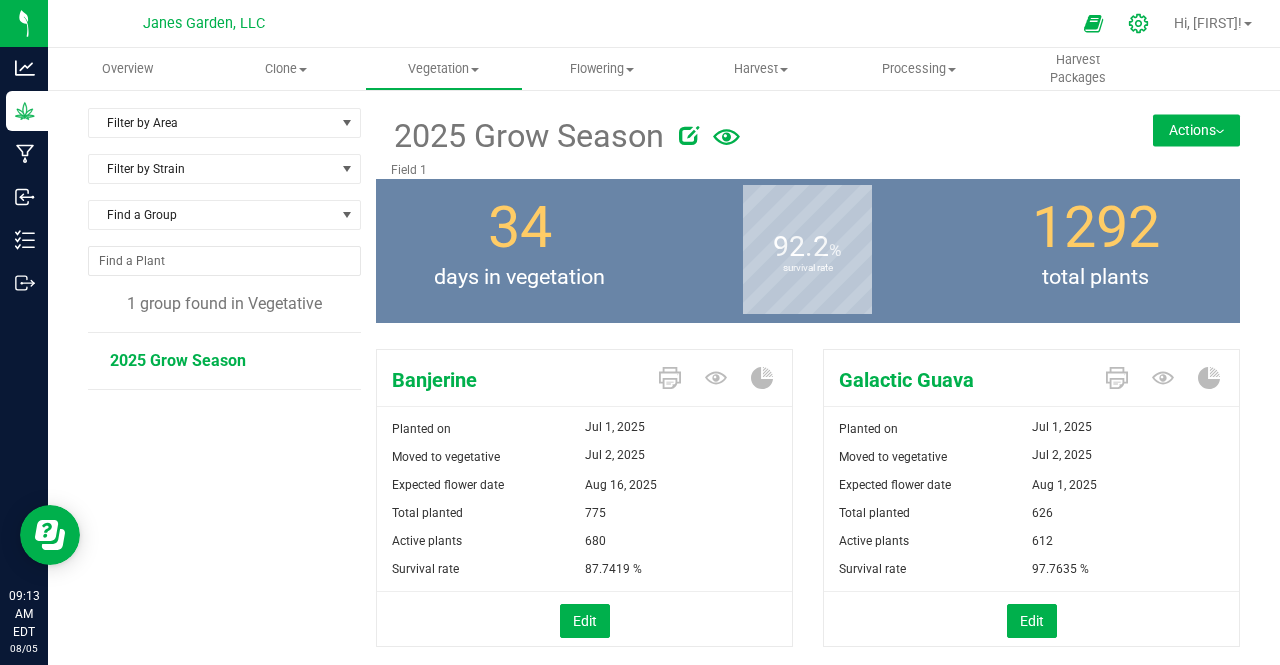 click 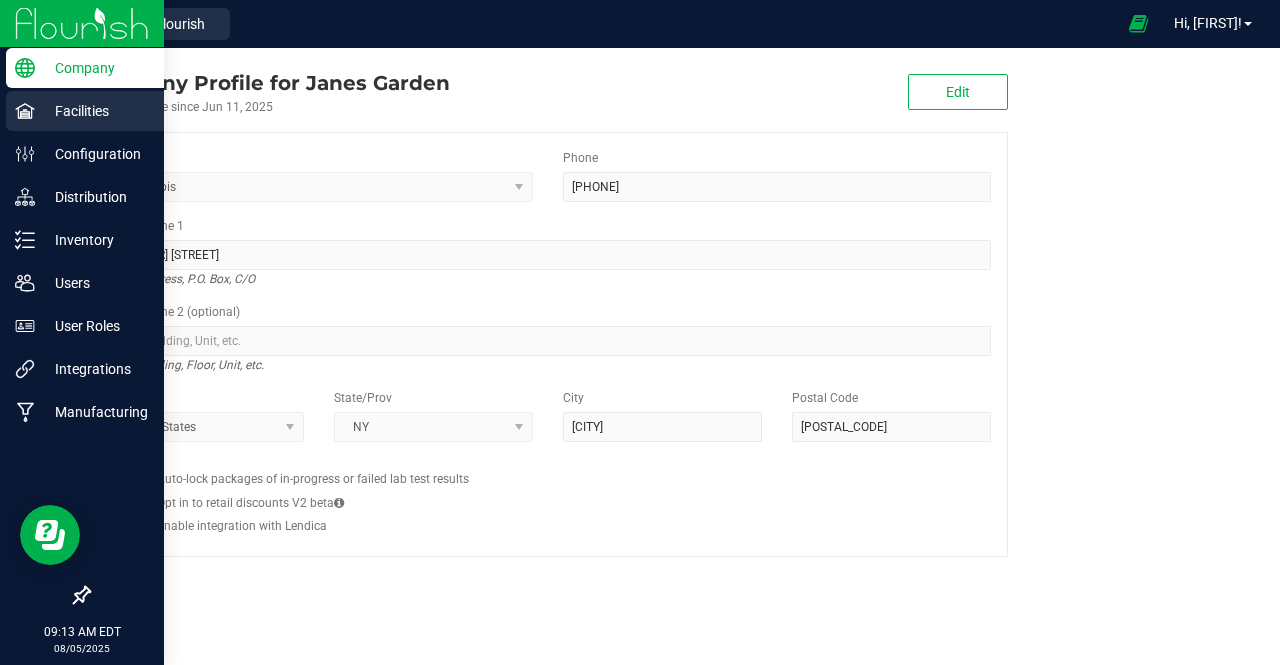 click 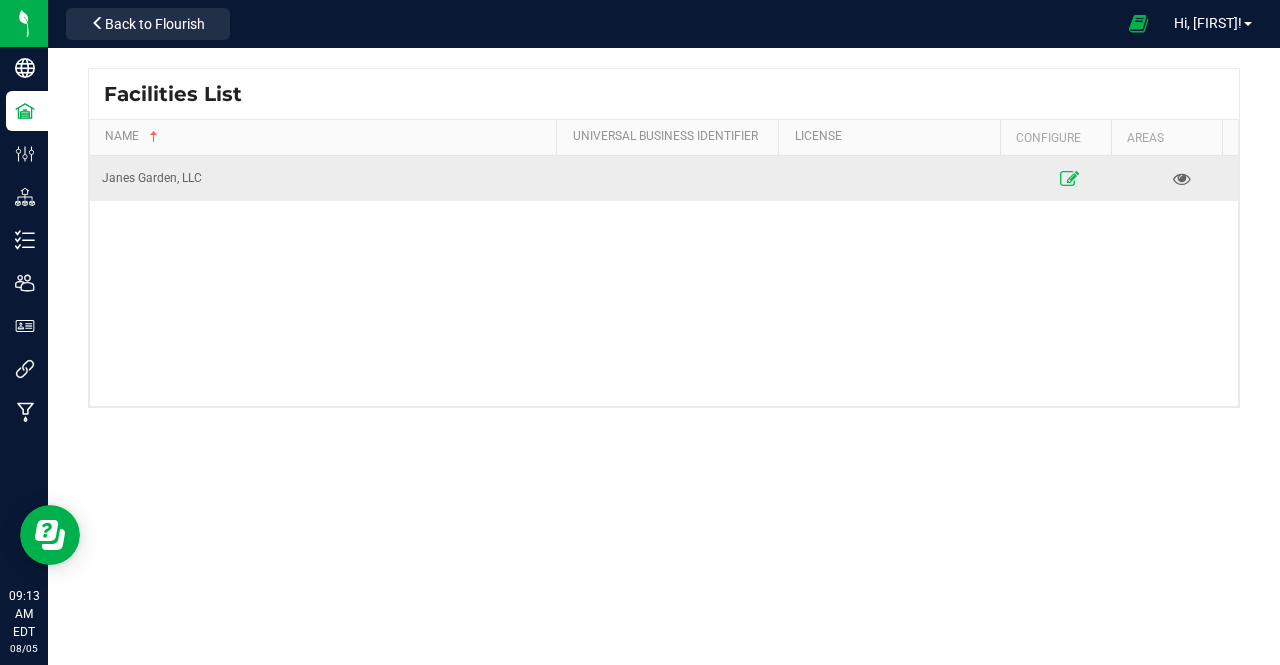 click at bounding box center [1068, 178] 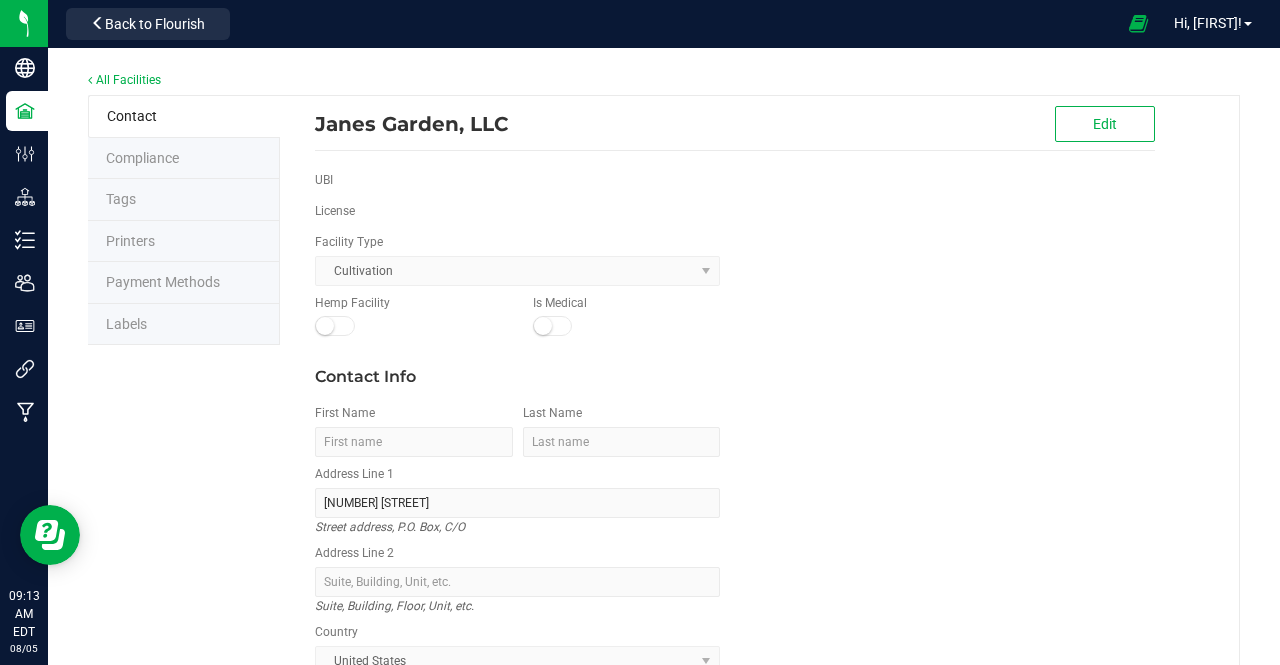 click on "Printers" at bounding box center (130, 241) 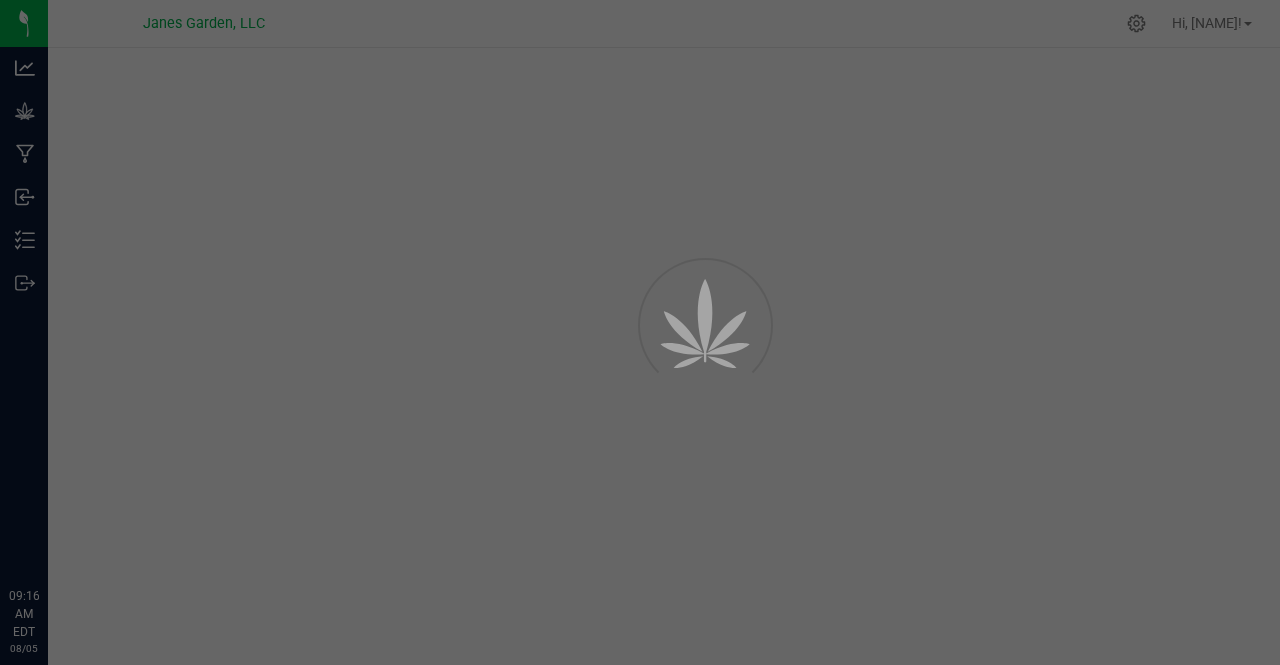 scroll, scrollTop: 0, scrollLeft: 0, axis: both 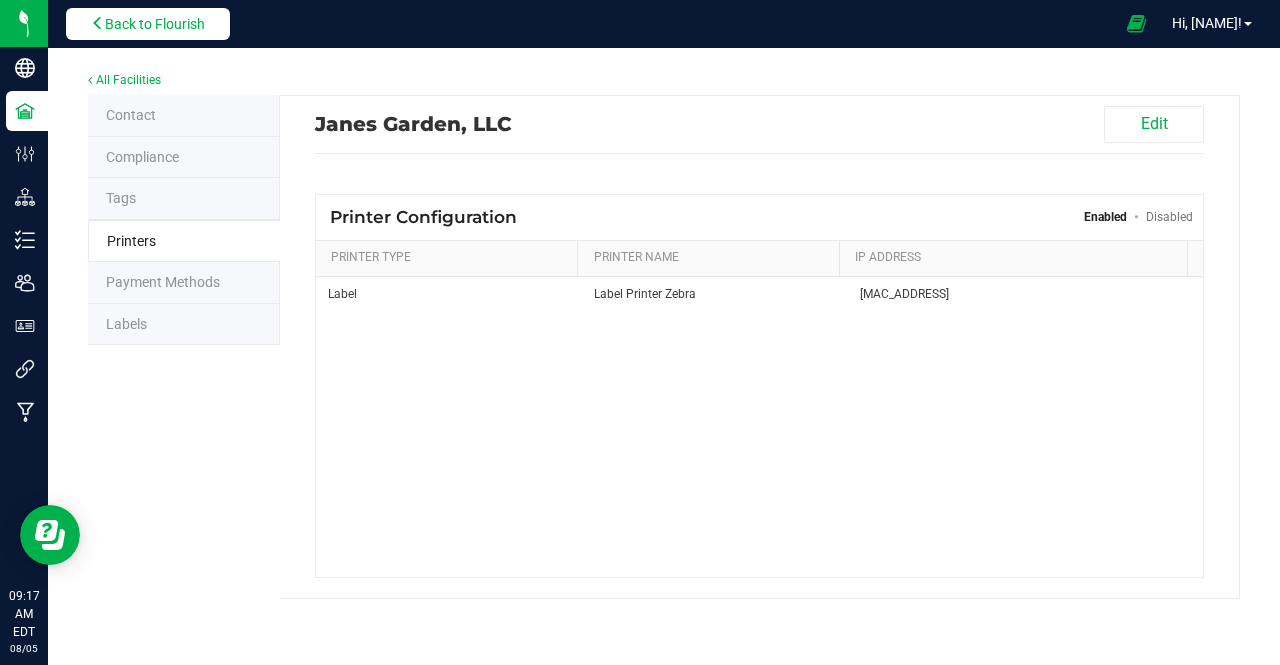 drag, startPoint x: 182, startPoint y: 29, endPoint x: 158, endPoint y: 21, distance: 25.298222 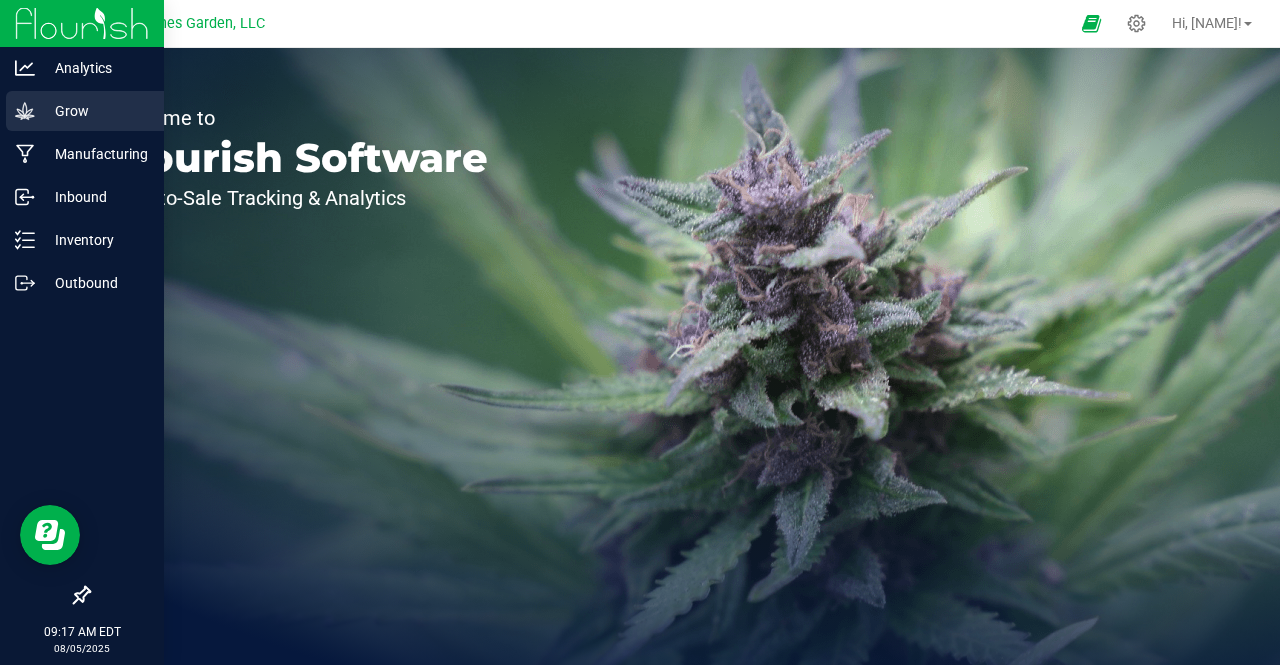click on "Grow" at bounding box center [95, 111] 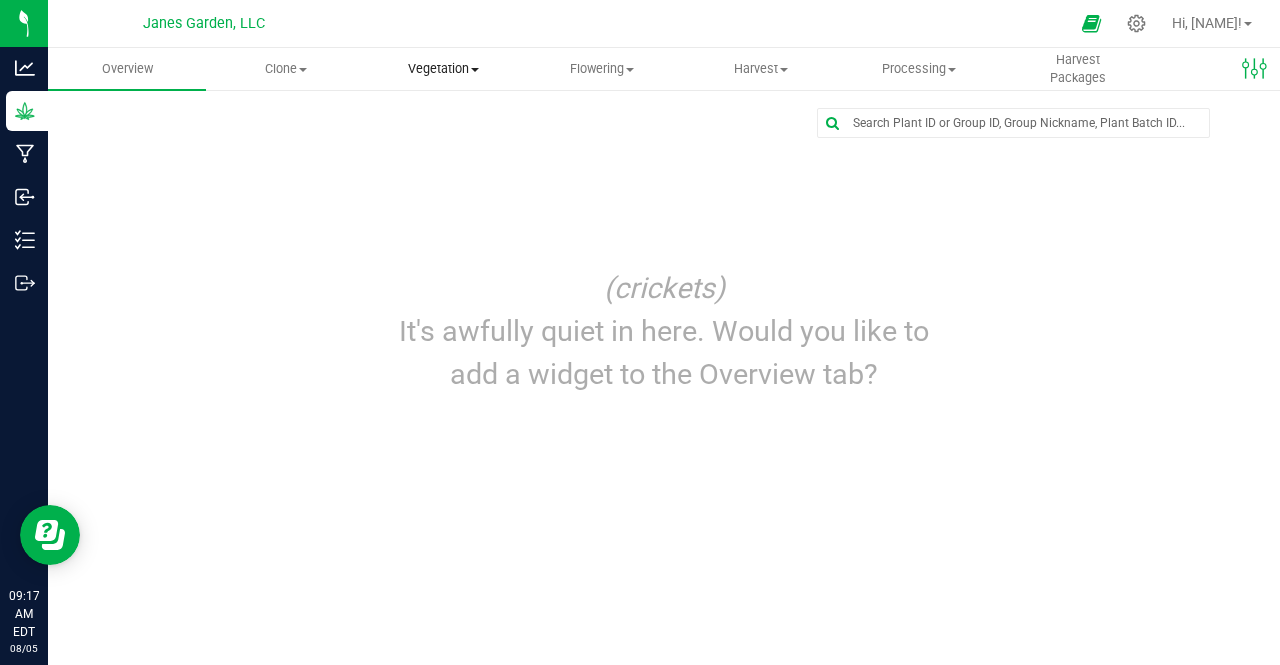 click on "Vegetation" at bounding box center (444, 69) 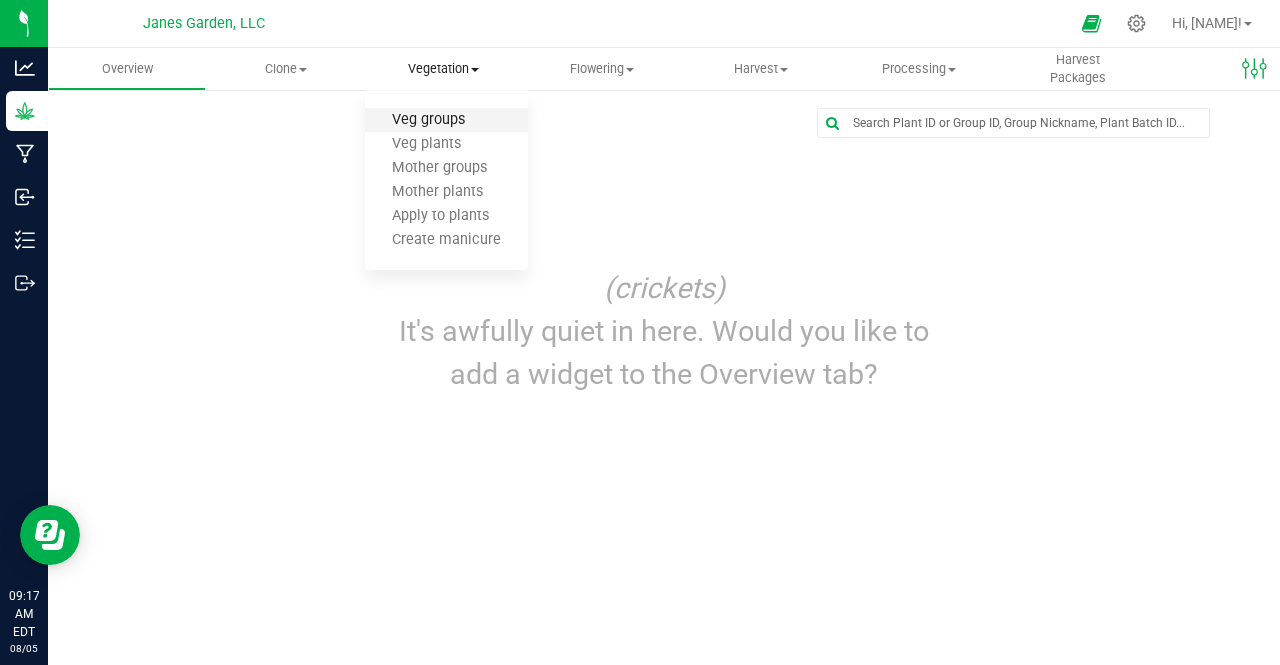 click on "Veg groups" at bounding box center (428, 120) 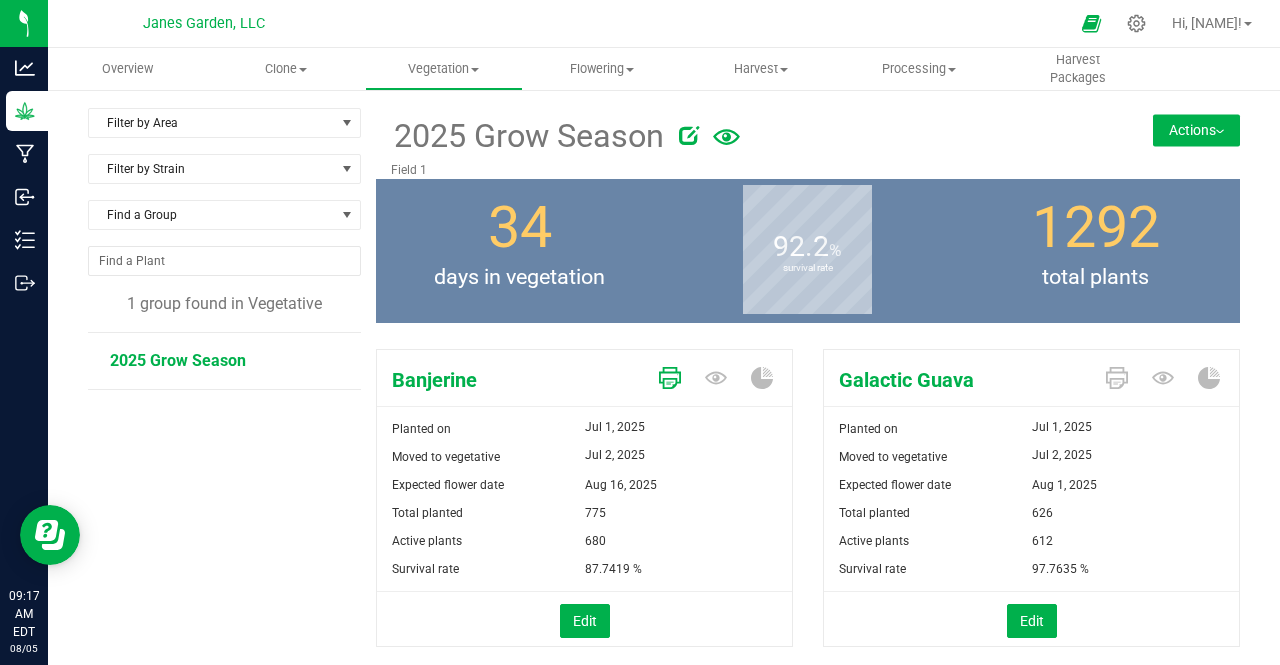 click at bounding box center [670, 379] 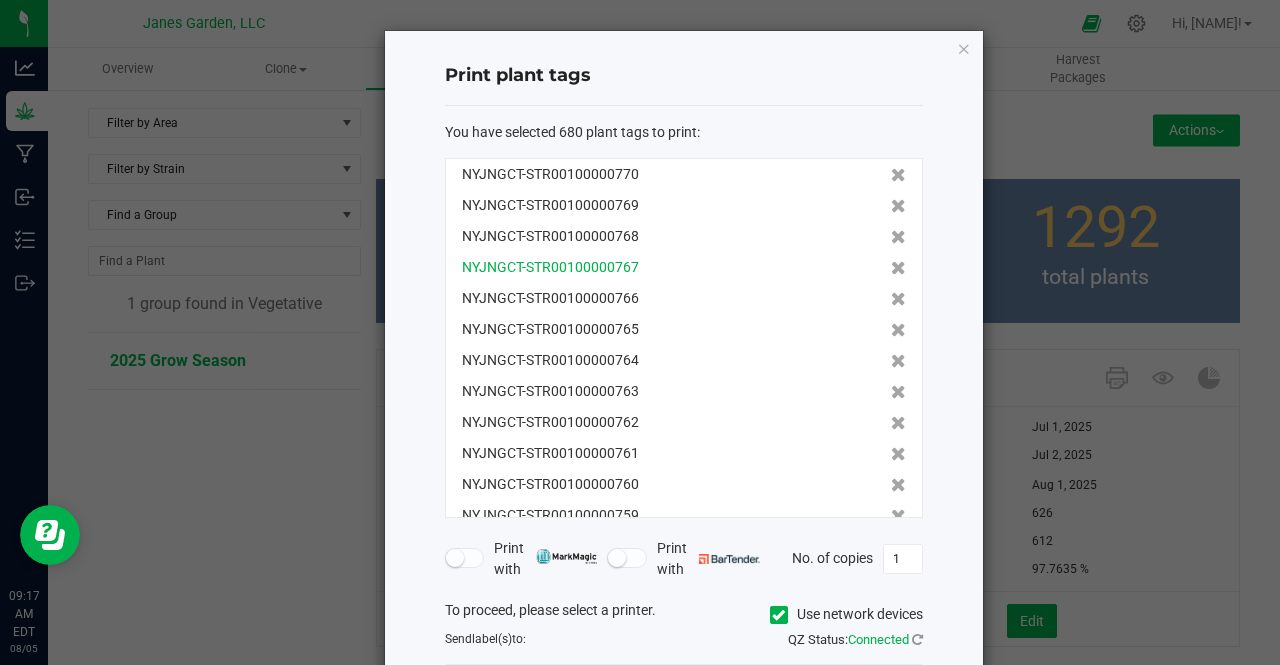 scroll, scrollTop: 160, scrollLeft: 0, axis: vertical 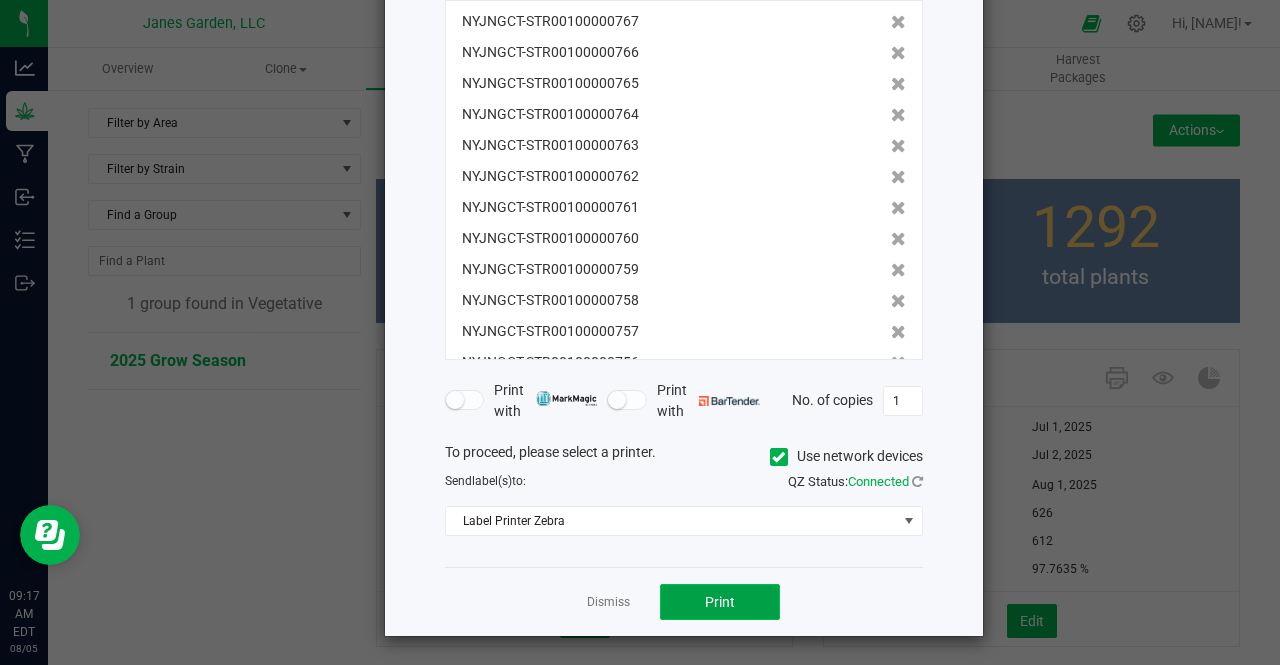 click on "Print" 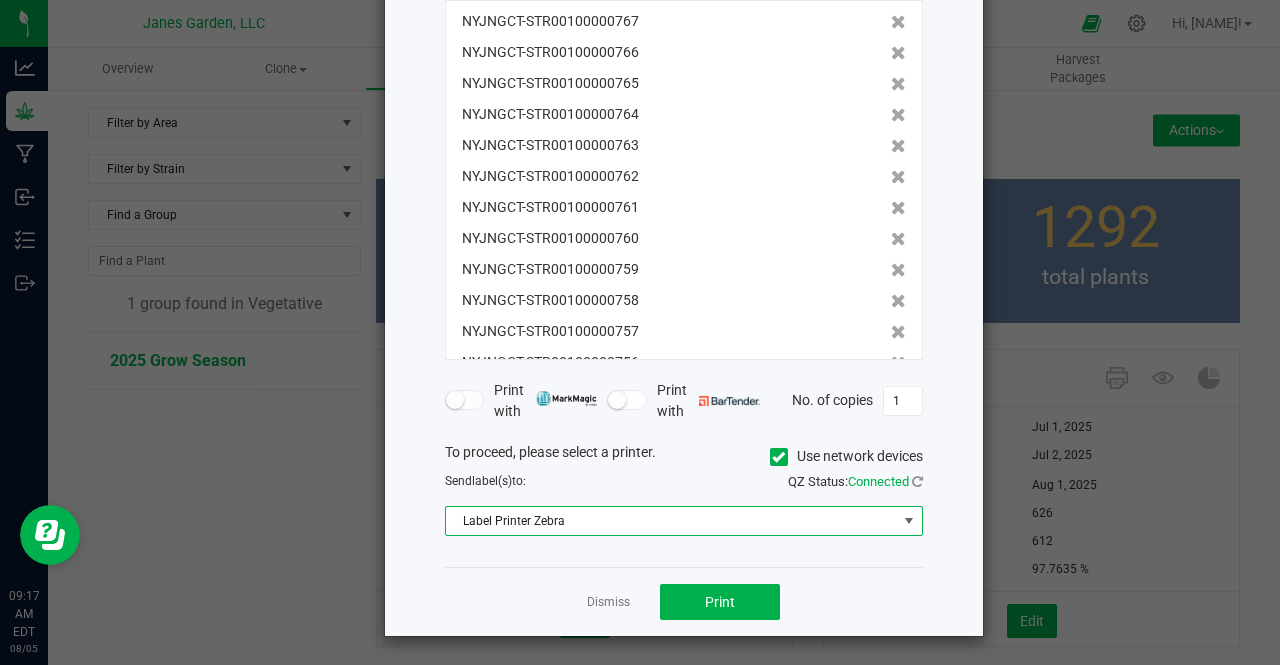 click on "Label Printer Zebra" at bounding box center [671, 521] 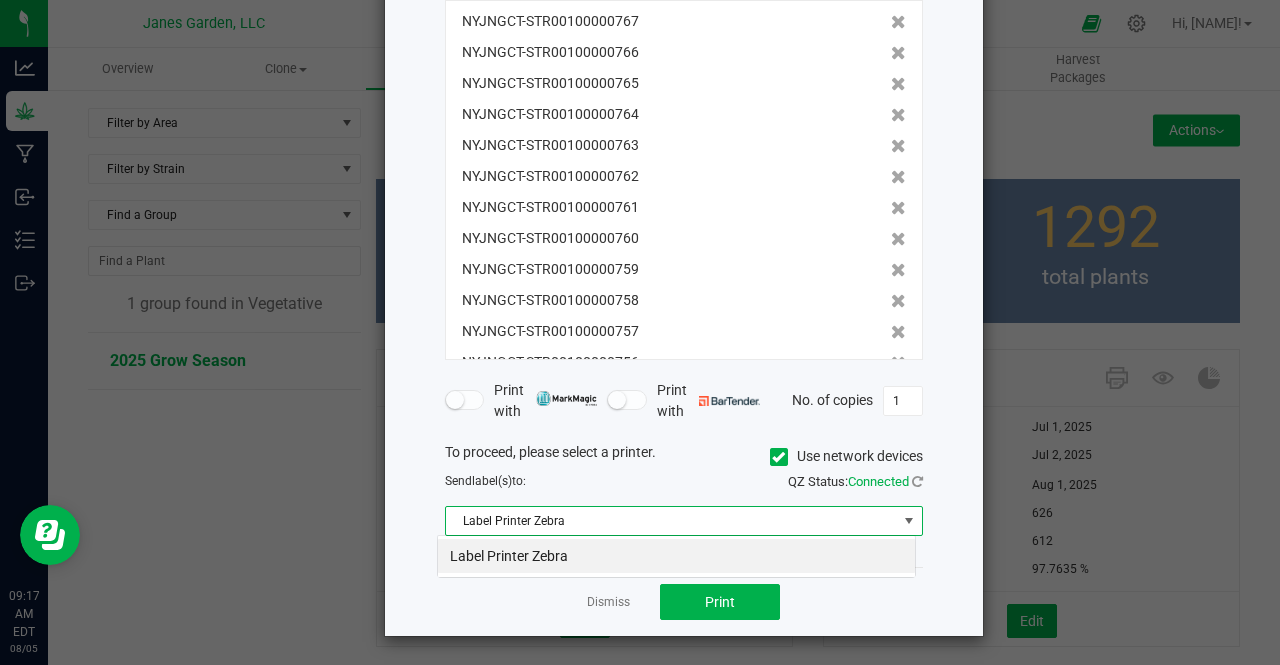 scroll, scrollTop: 99970, scrollLeft: 99521, axis: both 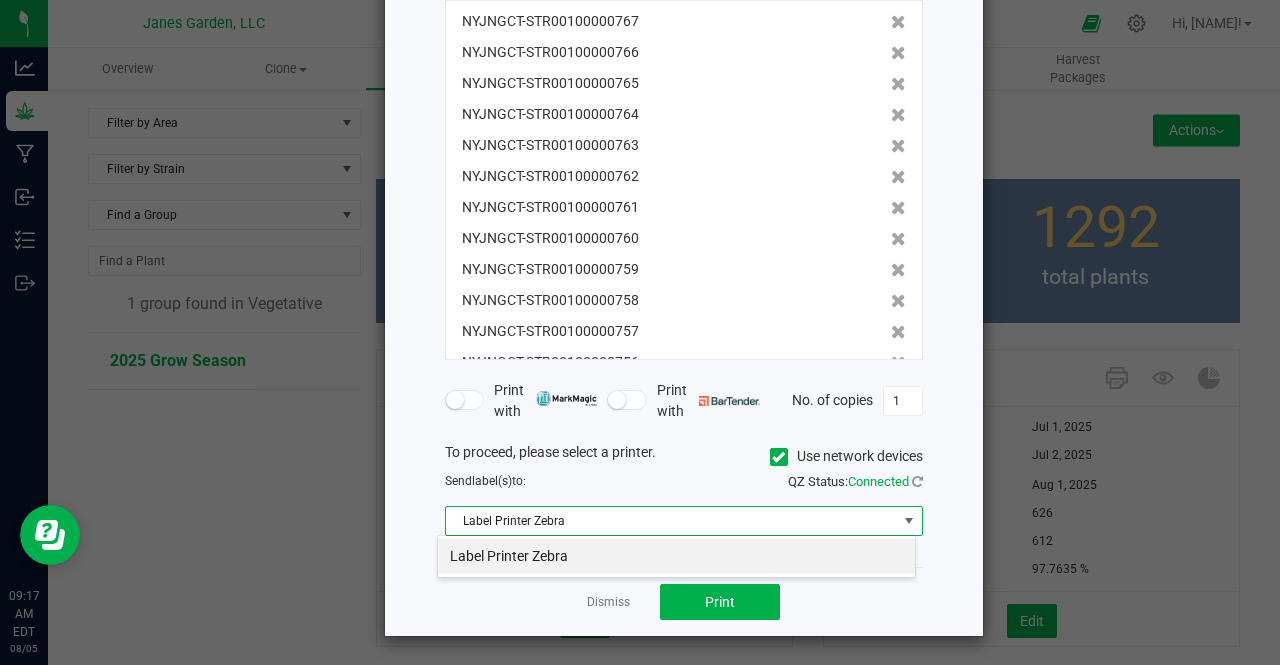 click on "Label Printer Zebra" at bounding box center (676, 556) 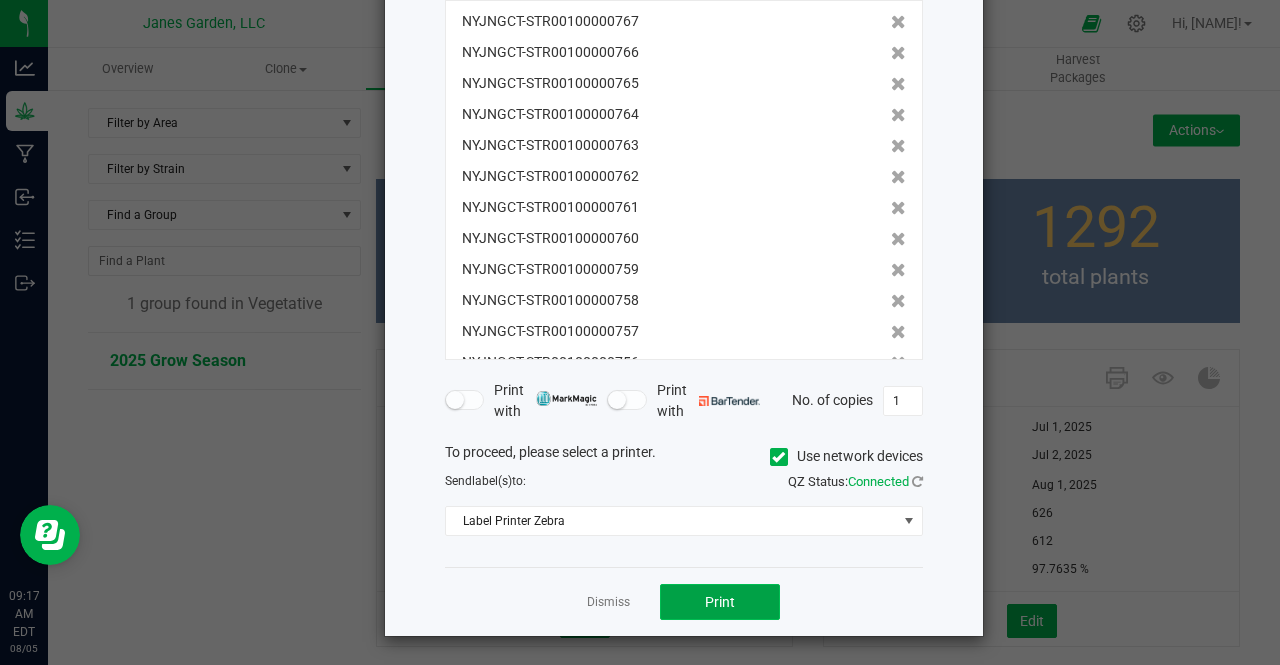 click on "Print" 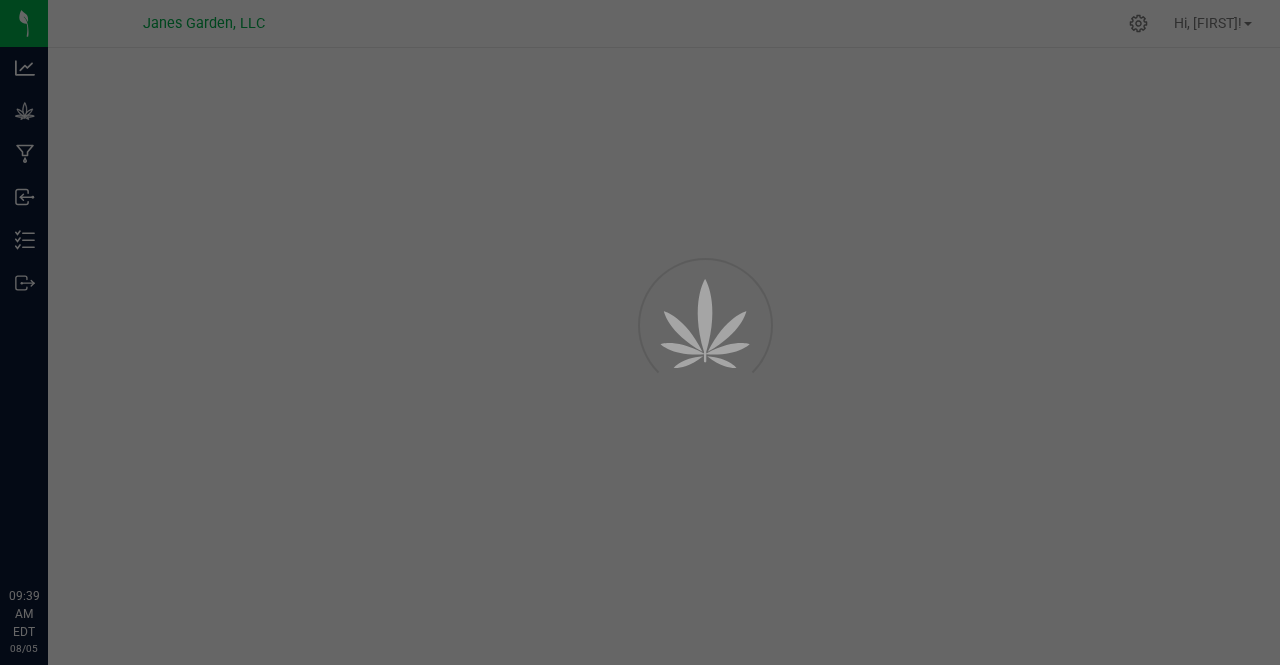 scroll, scrollTop: 0, scrollLeft: 0, axis: both 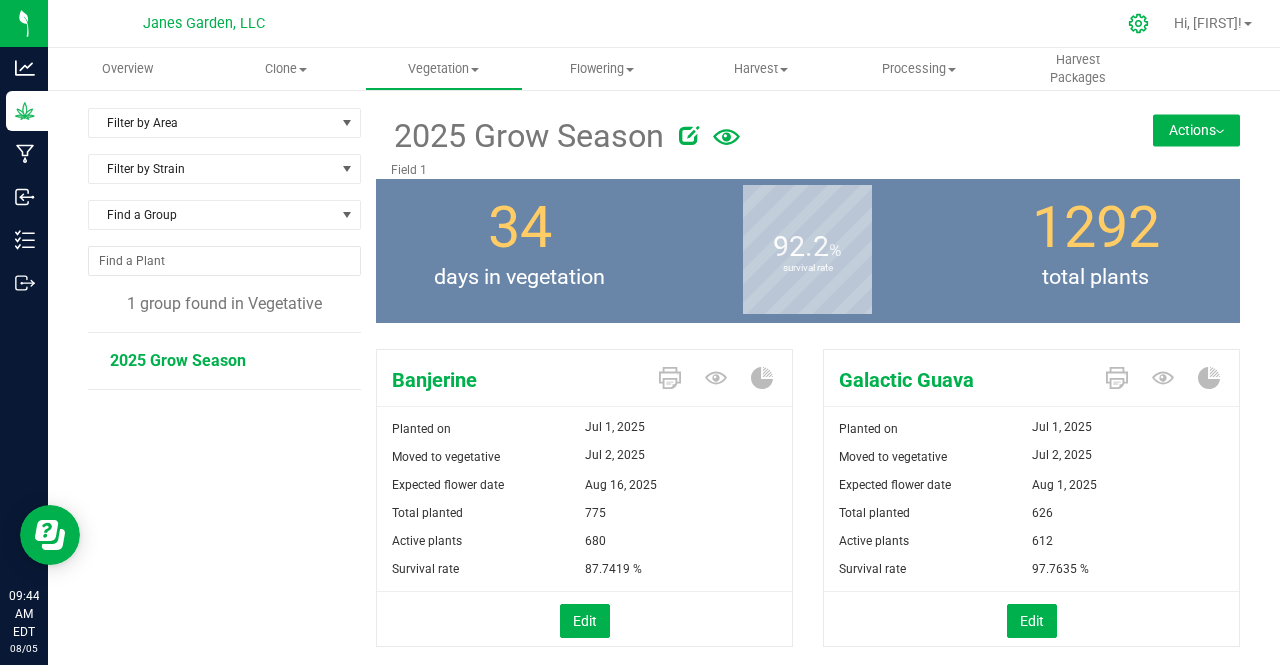 click 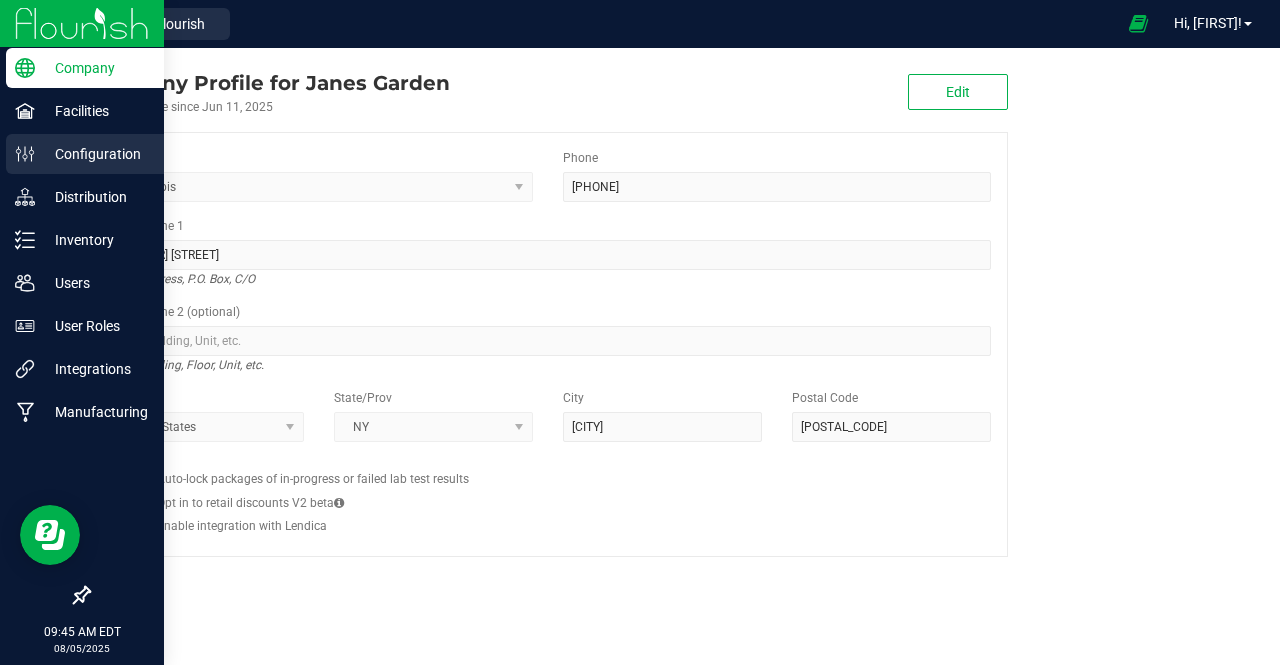 click on "Configuration" at bounding box center [95, 154] 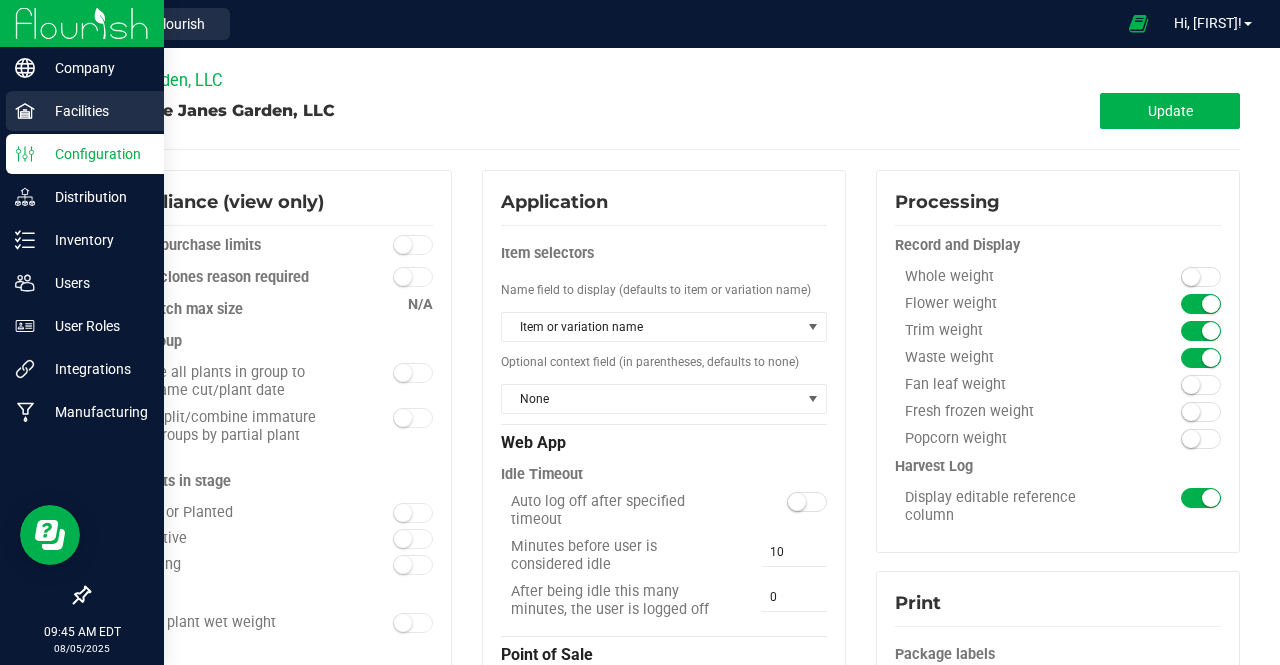 click on "Facilities" at bounding box center (95, 111) 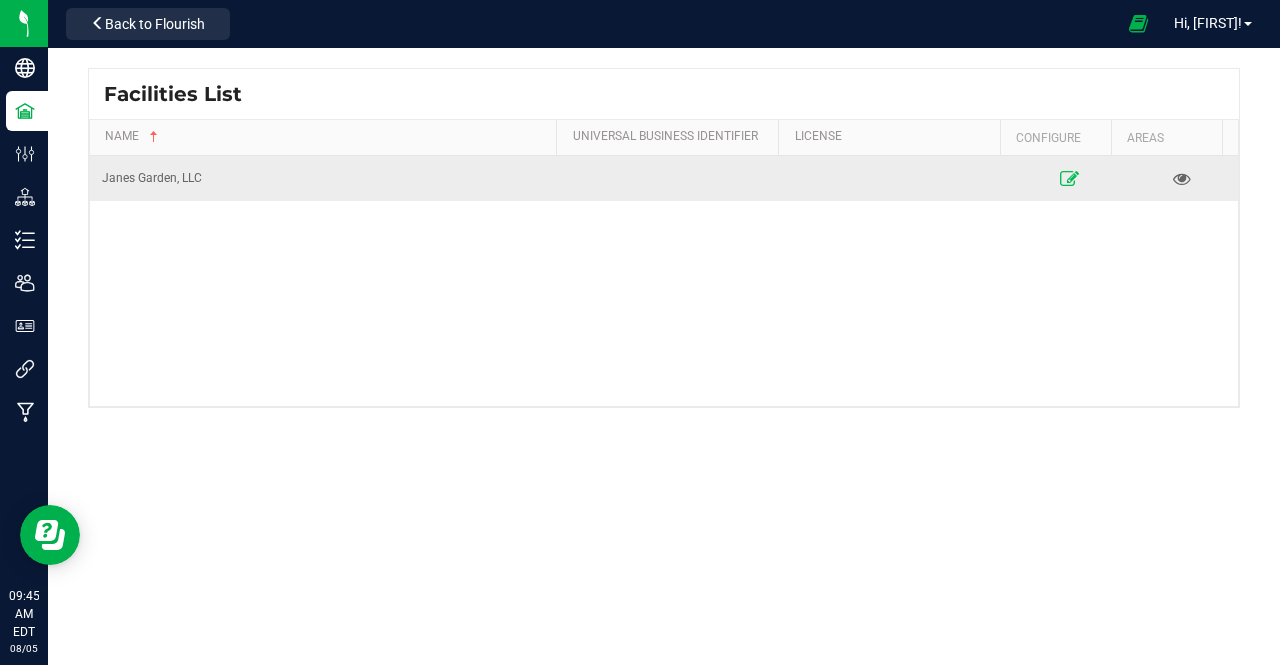 click at bounding box center (1068, 178) 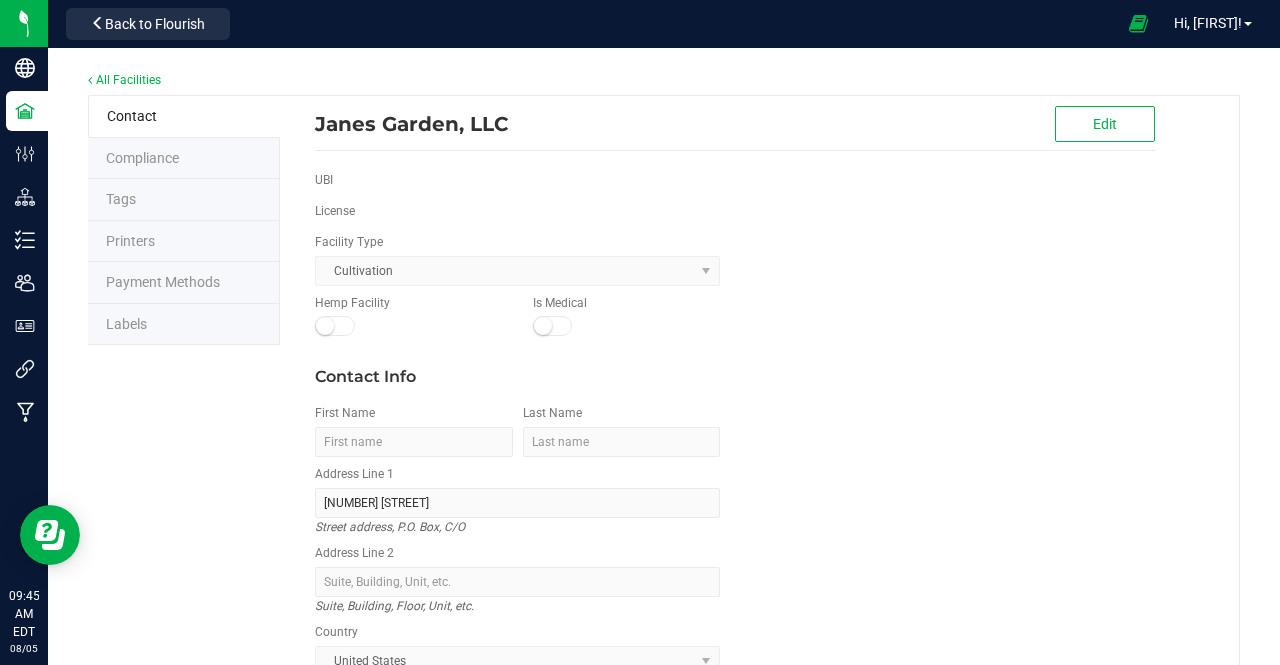 click on "Printers" at bounding box center [130, 241] 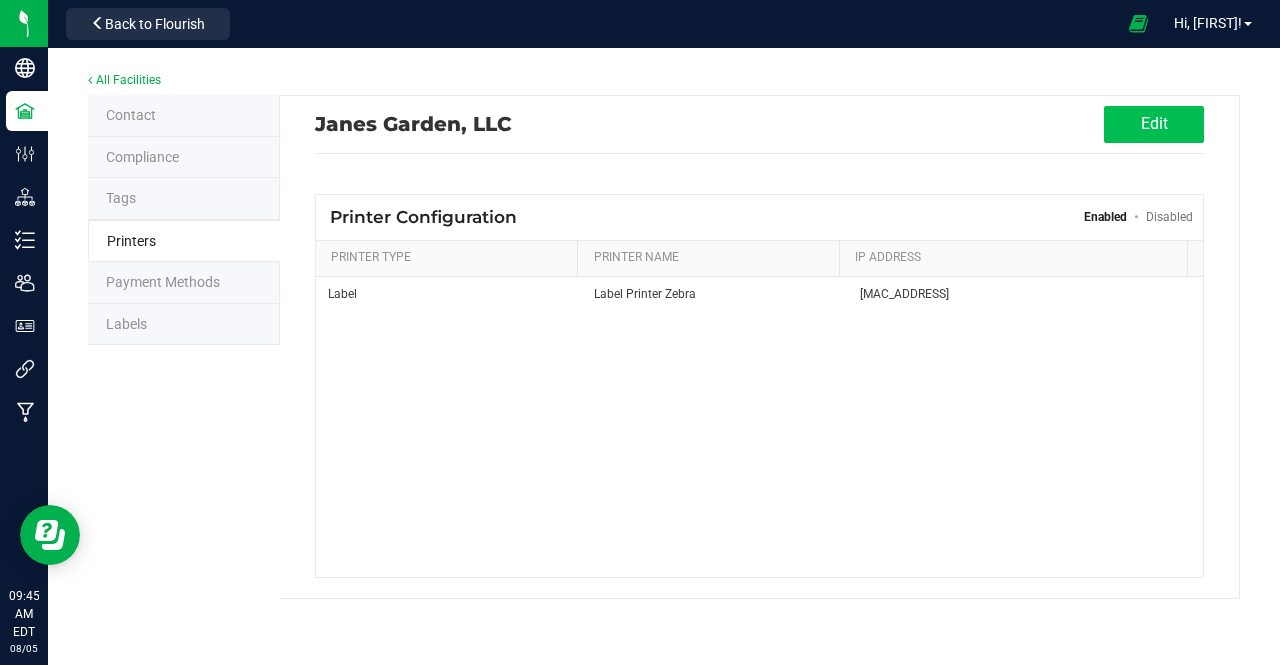 click on "Edit" at bounding box center [1154, 124] 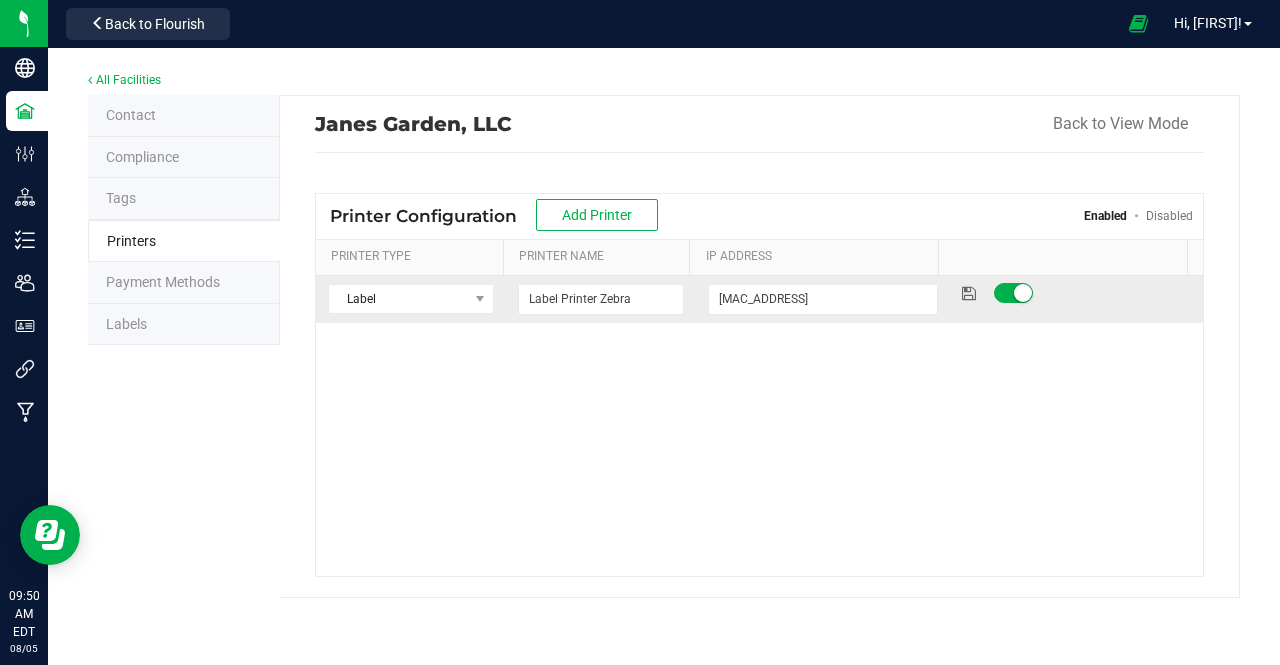 click on "[MAC_ADDRESS]" at bounding box center (822, 299) 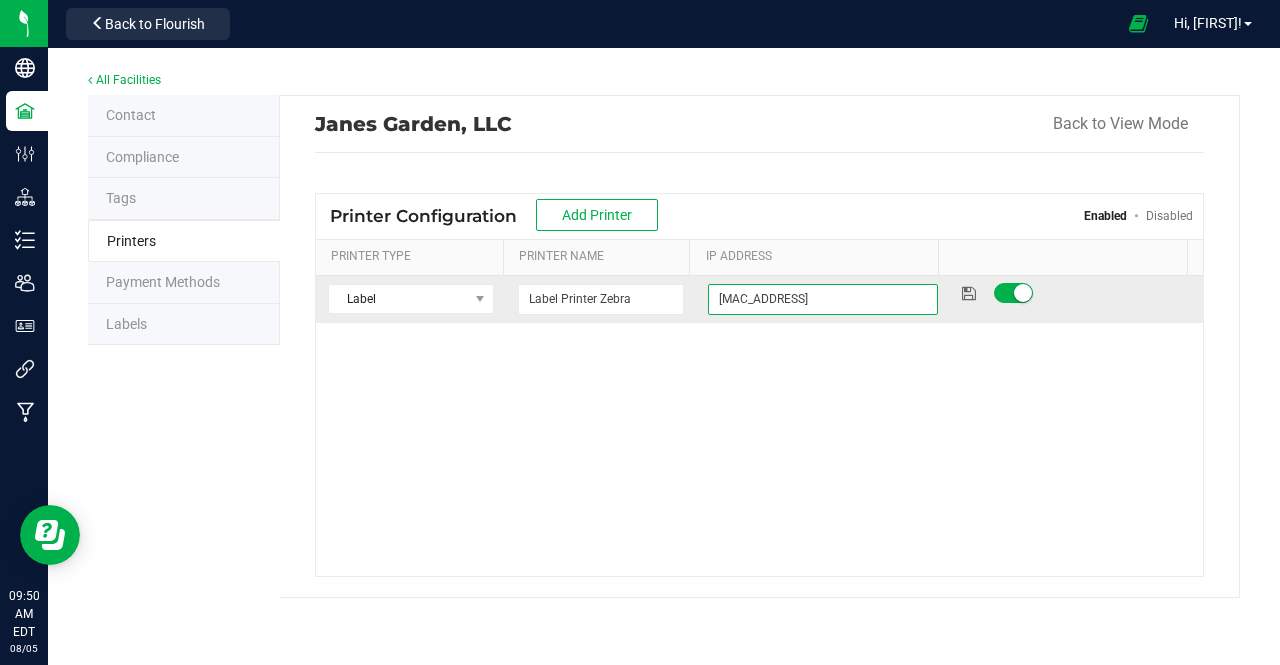 click on "[MAC_ADDRESS]" at bounding box center (822, 299) 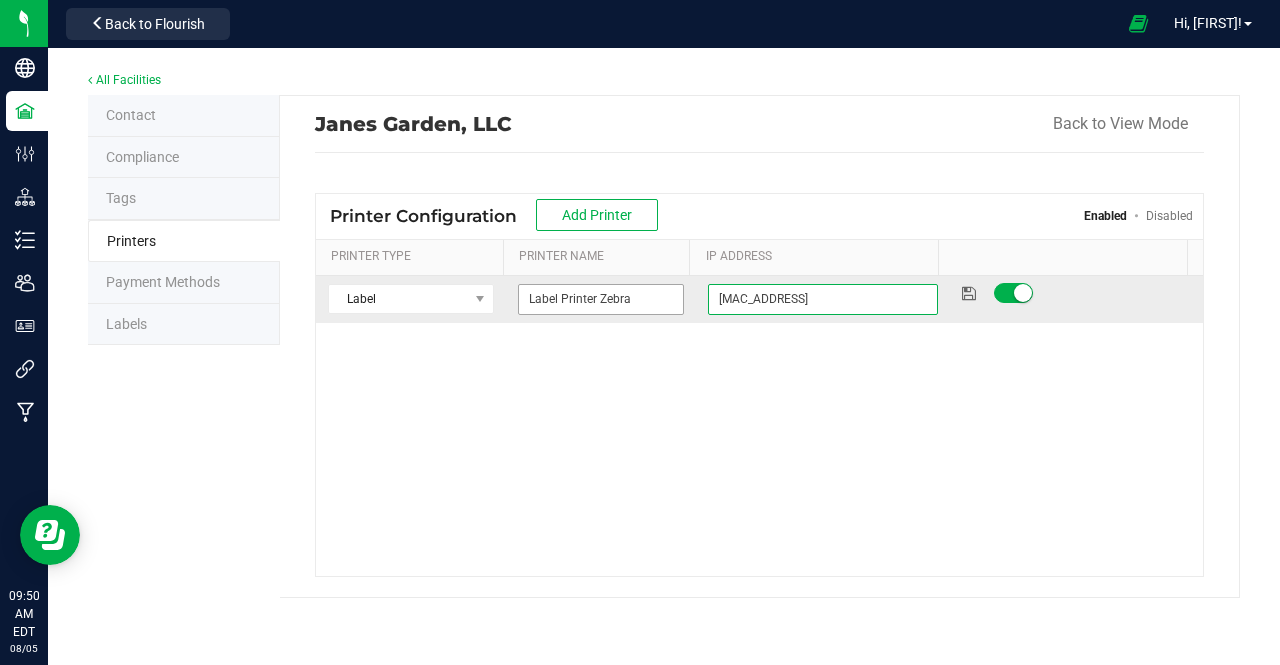 drag, startPoint x: 814, startPoint y: 310, endPoint x: 619, endPoint y: 296, distance: 195.50192 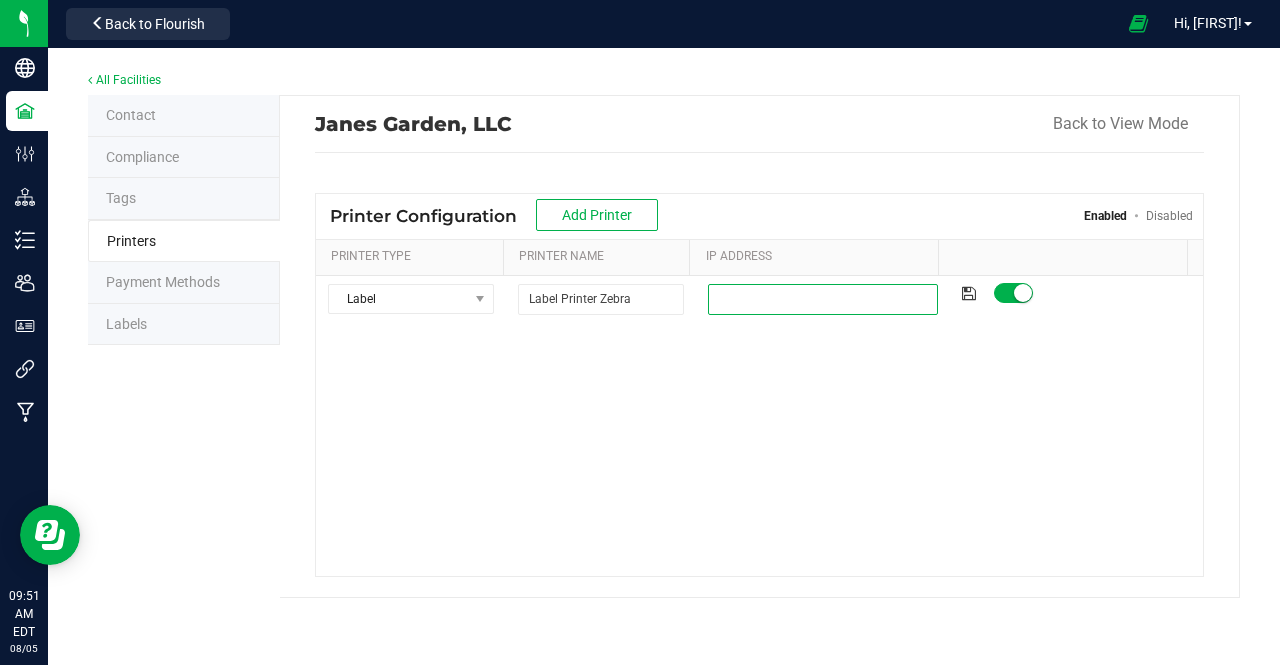 type 